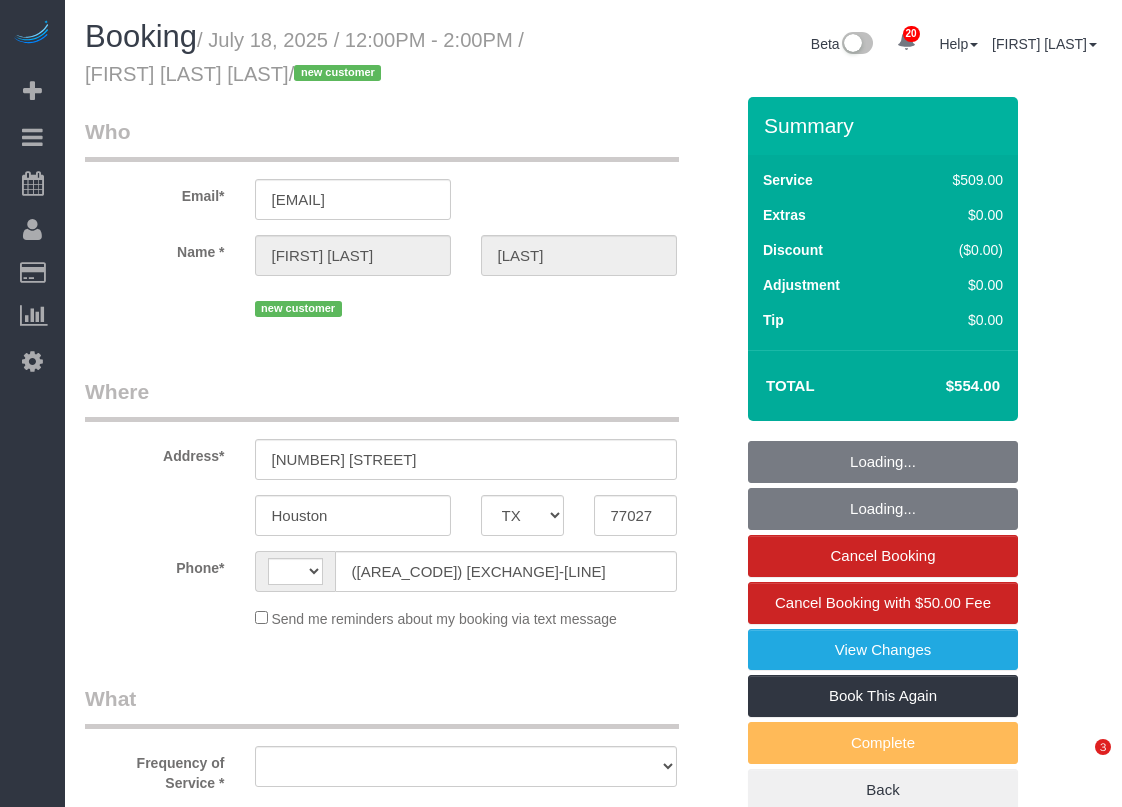 select on "TX" 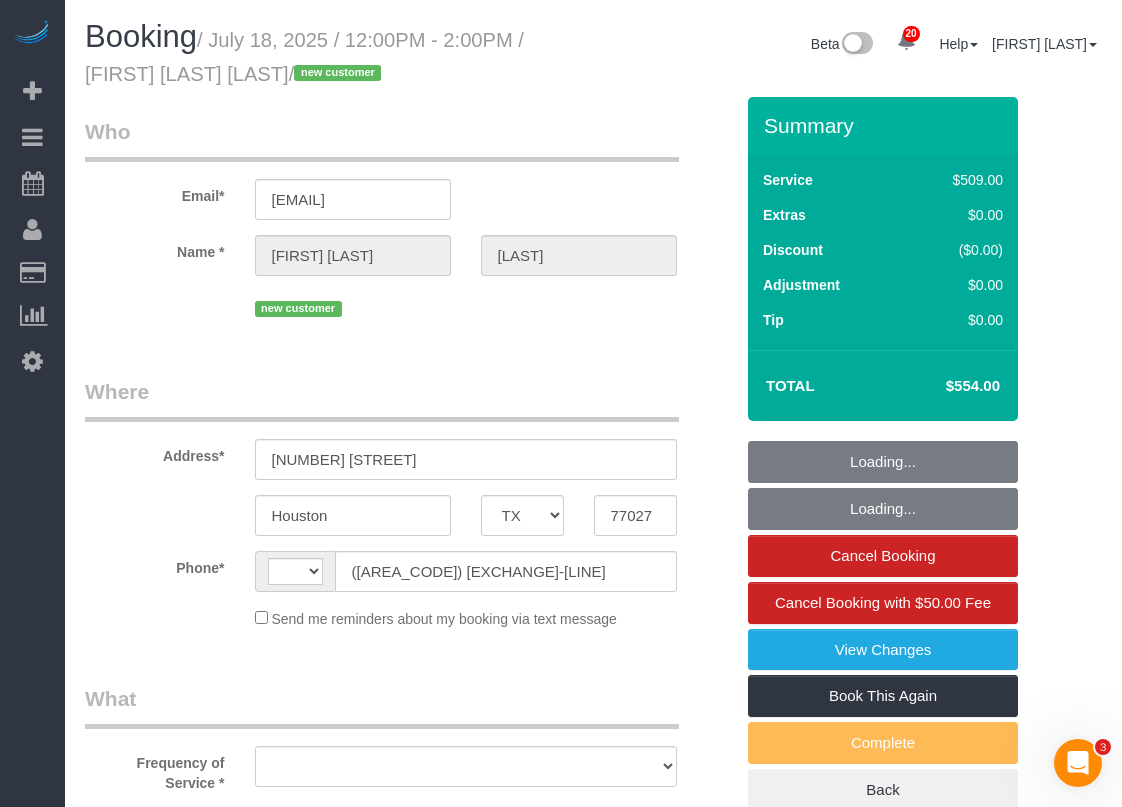 scroll, scrollTop: 0, scrollLeft: 0, axis: both 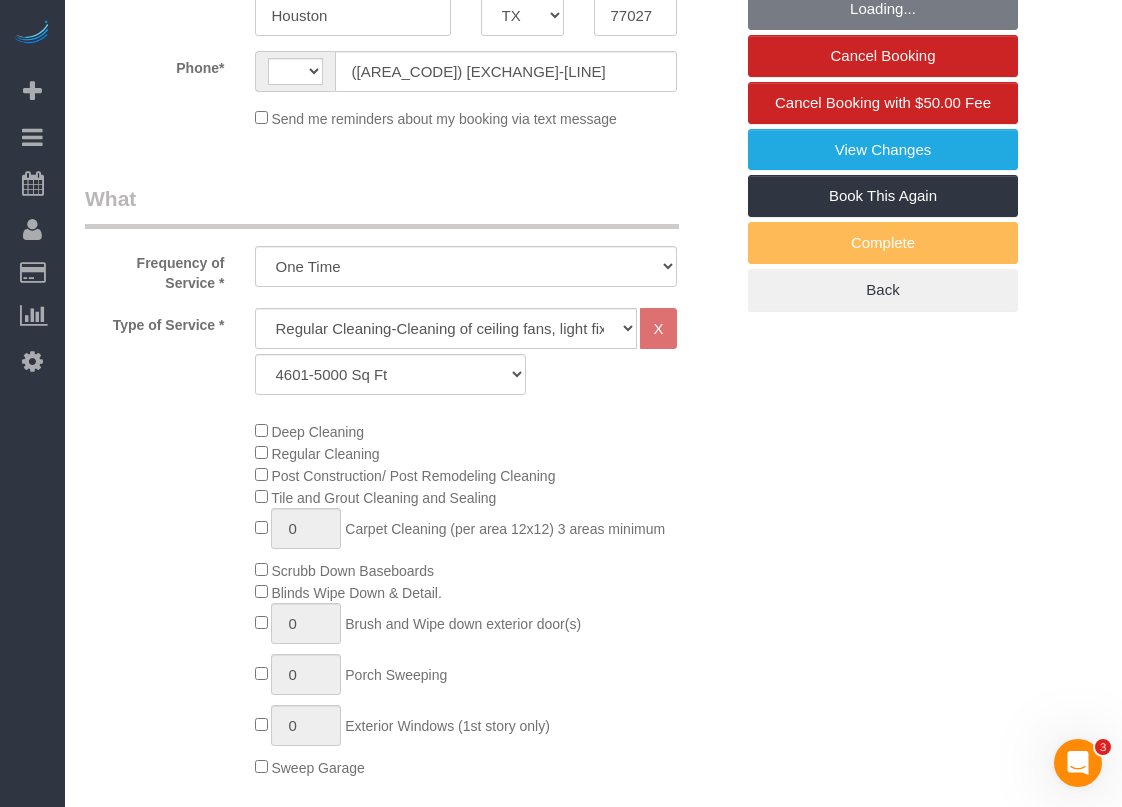 select on "object:1638" 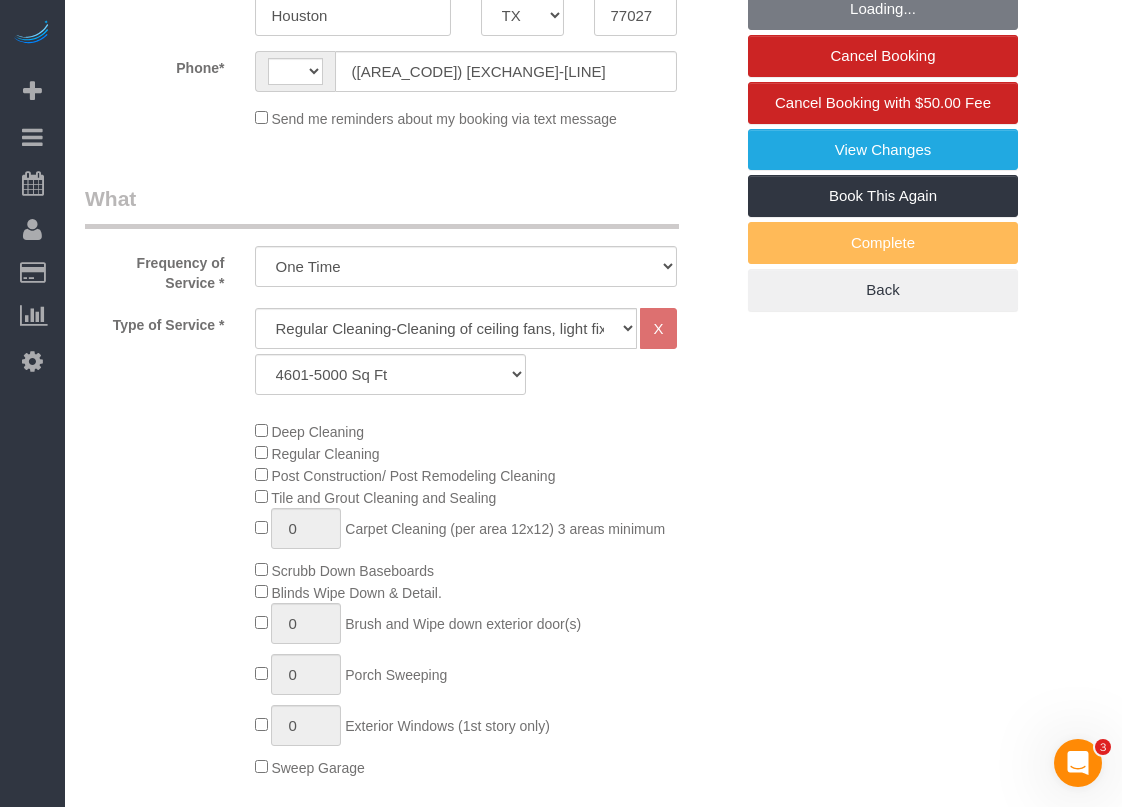 select on "string:US" 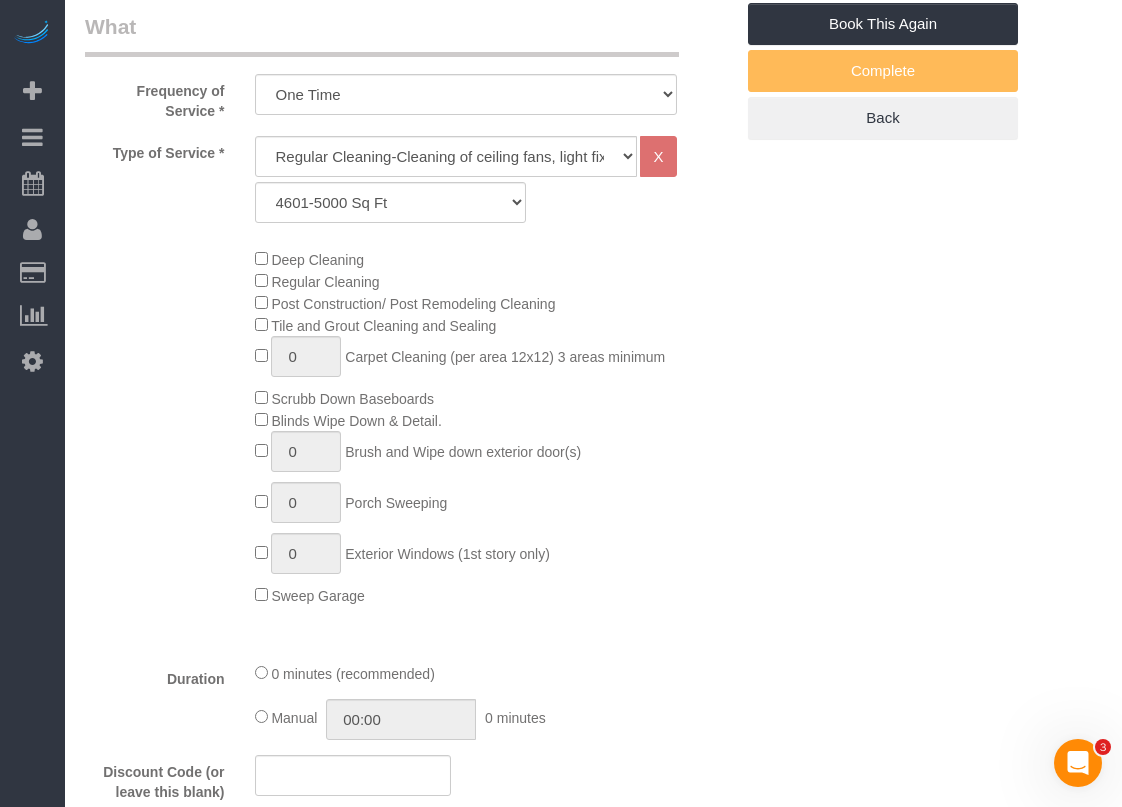 select on "spot1" 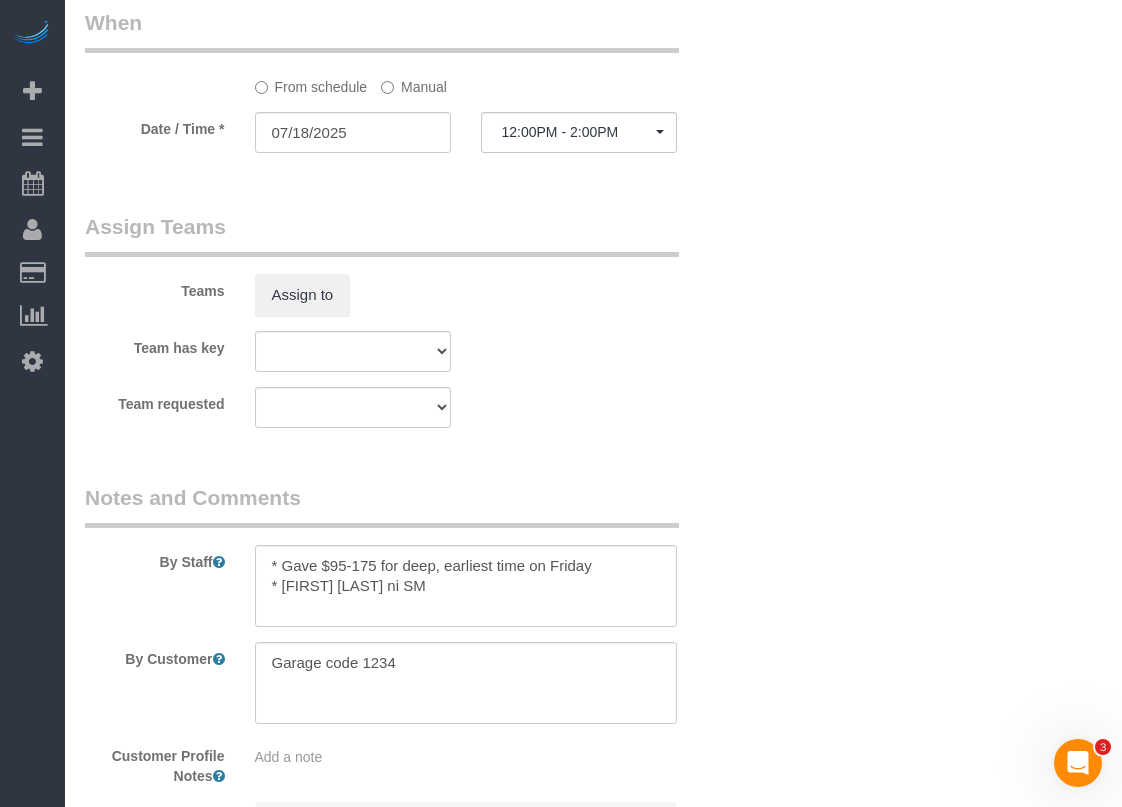 scroll, scrollTop: 1900, scrollLeft: 0, axis: vertical 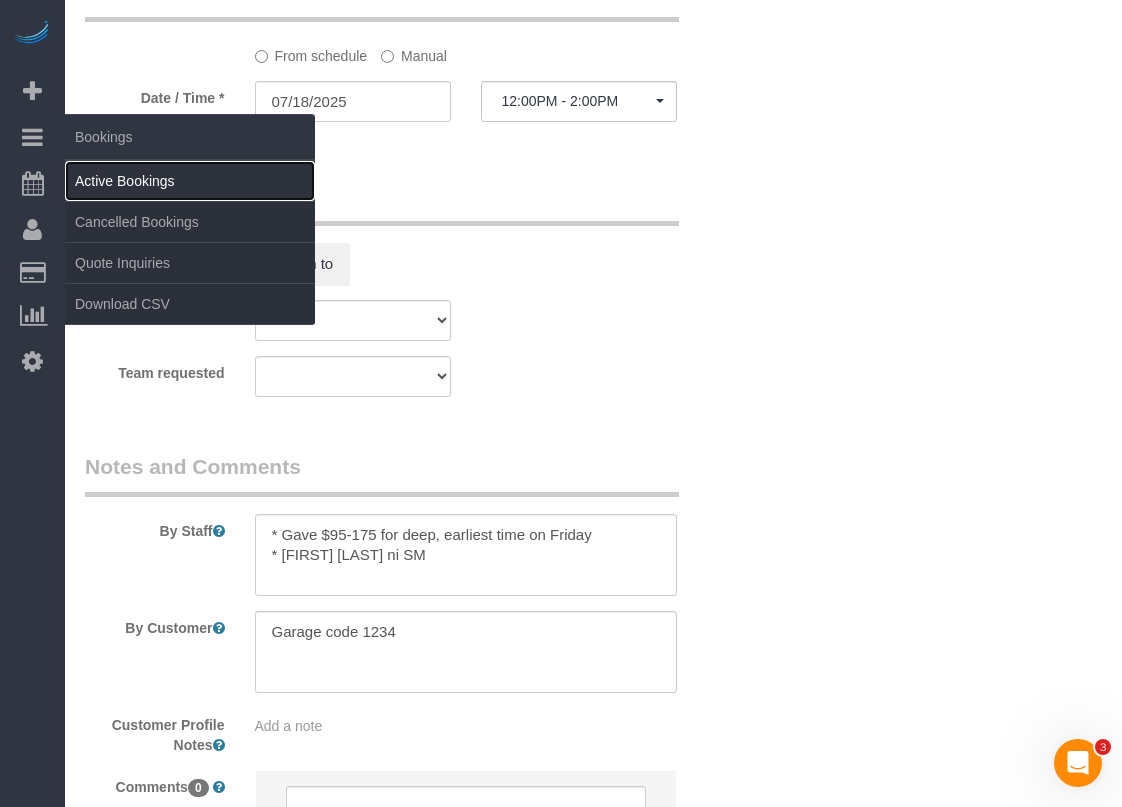 click on "Active Bookings" at bounding box center (190, 181) 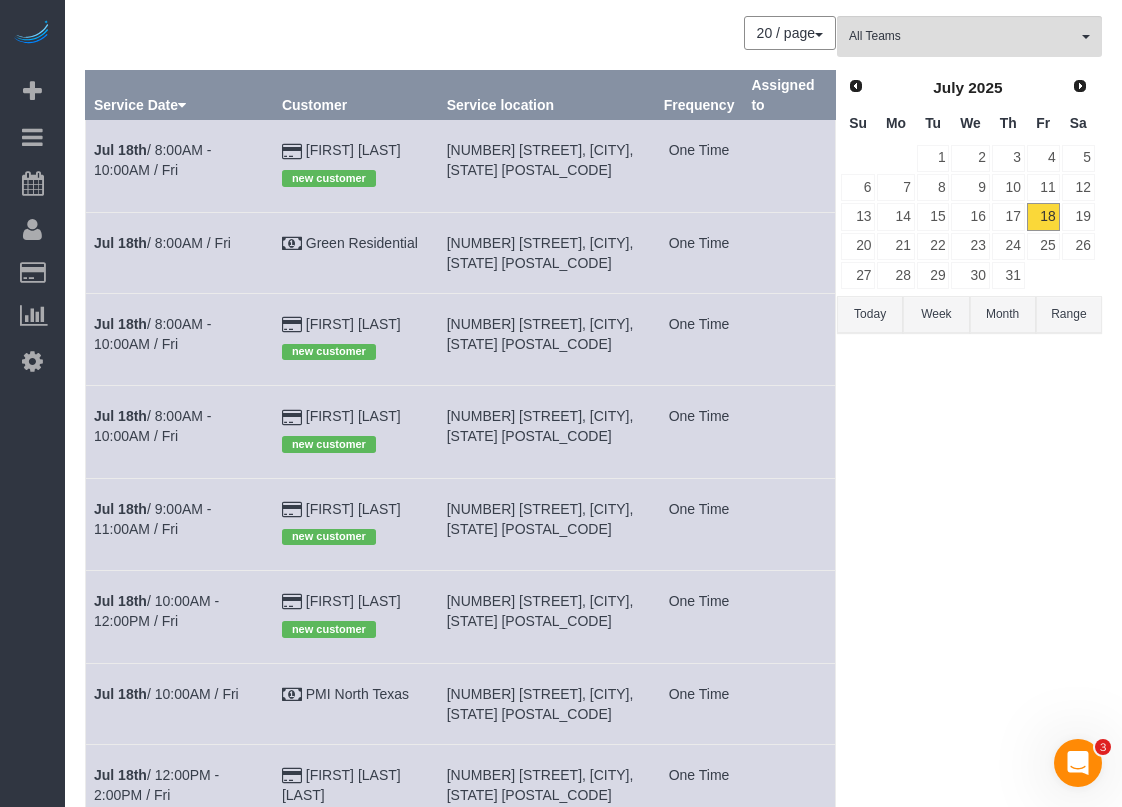 scroll, scrollTop: 91, scrollLeft: 0, axis: vertical 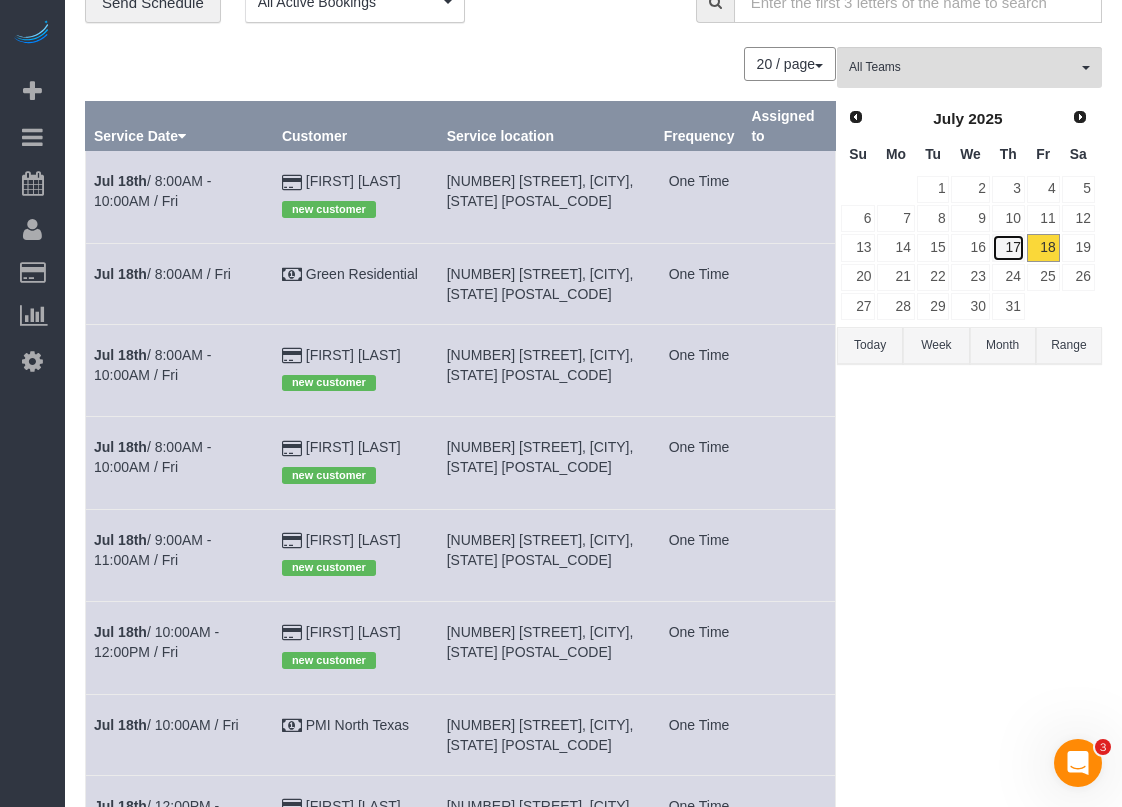click on "17" at bounding box center (1008, 247) 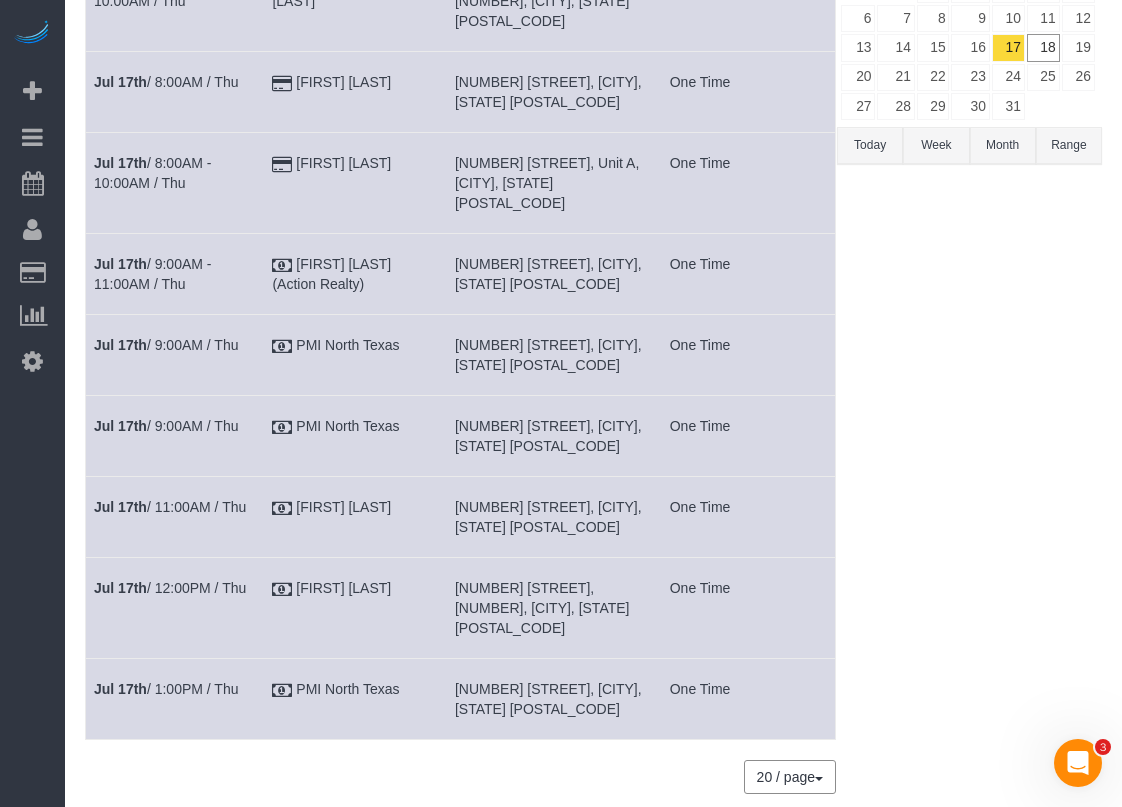 scroll, scrollTop: 191, scrollLeft: 0, axis: vertical 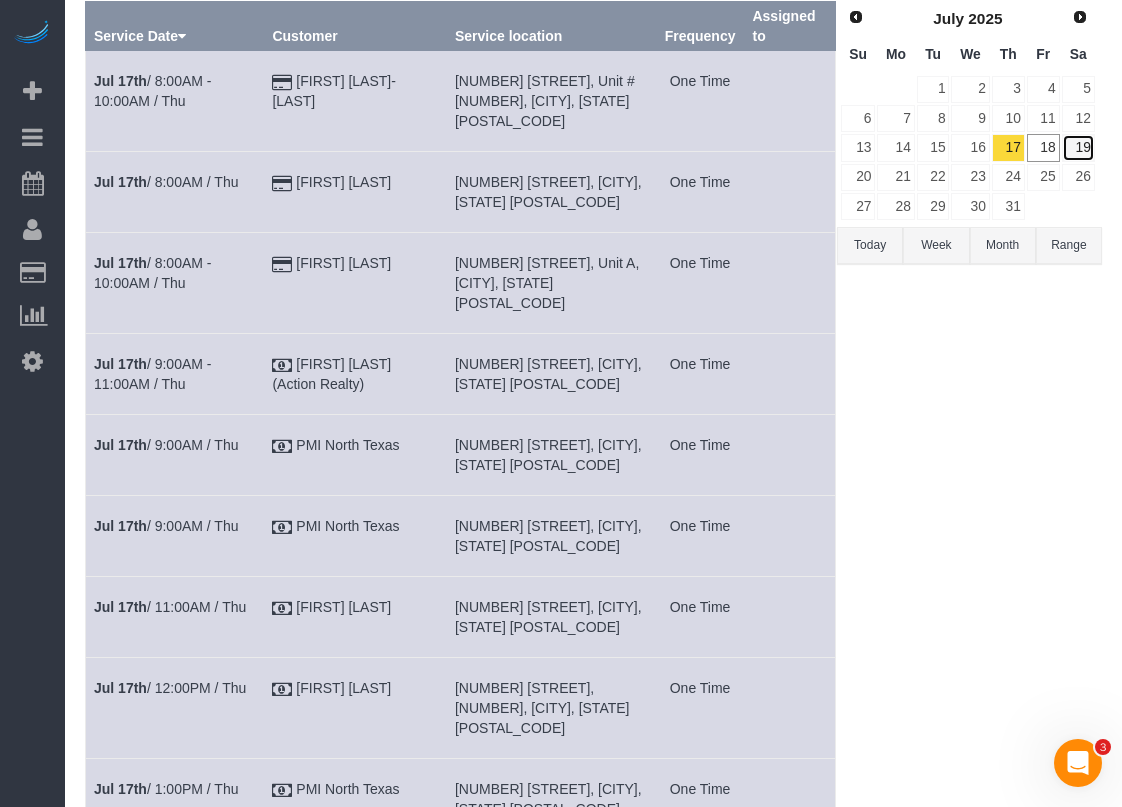 click on "19" at bounding box center (1078, 147) 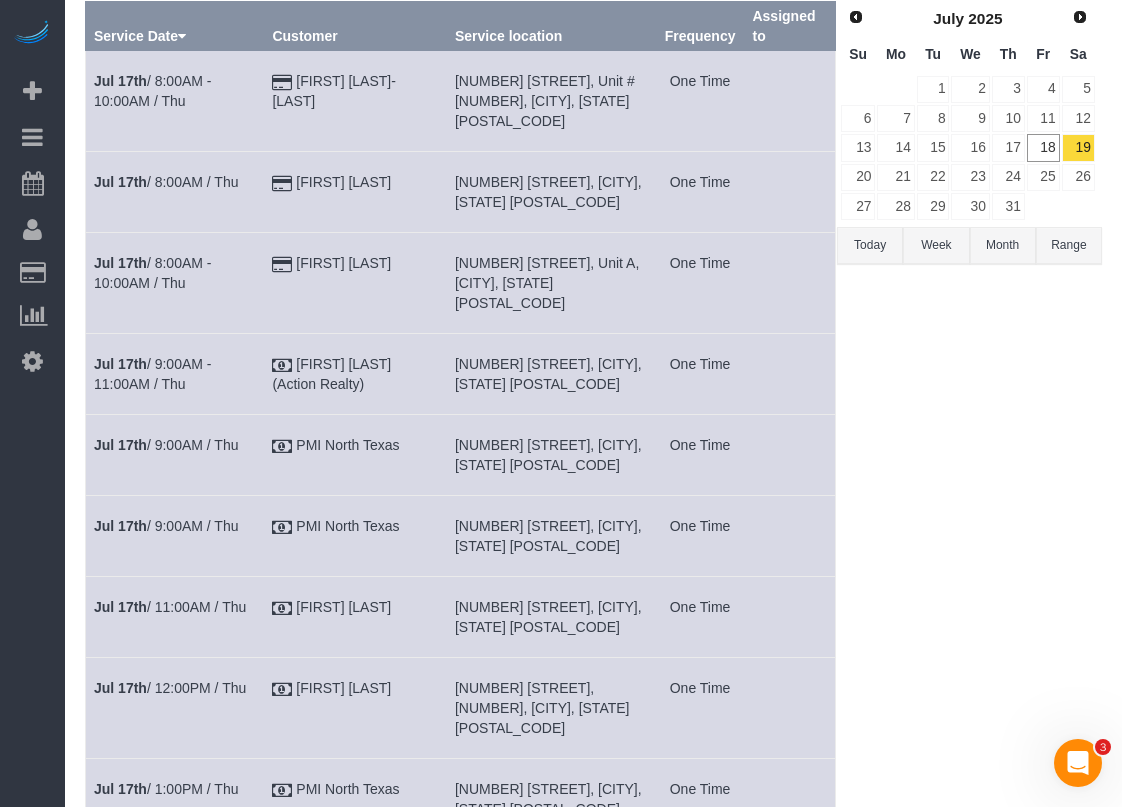 scroll, scrollTop: 0, scrollLeft: 0, axis: both 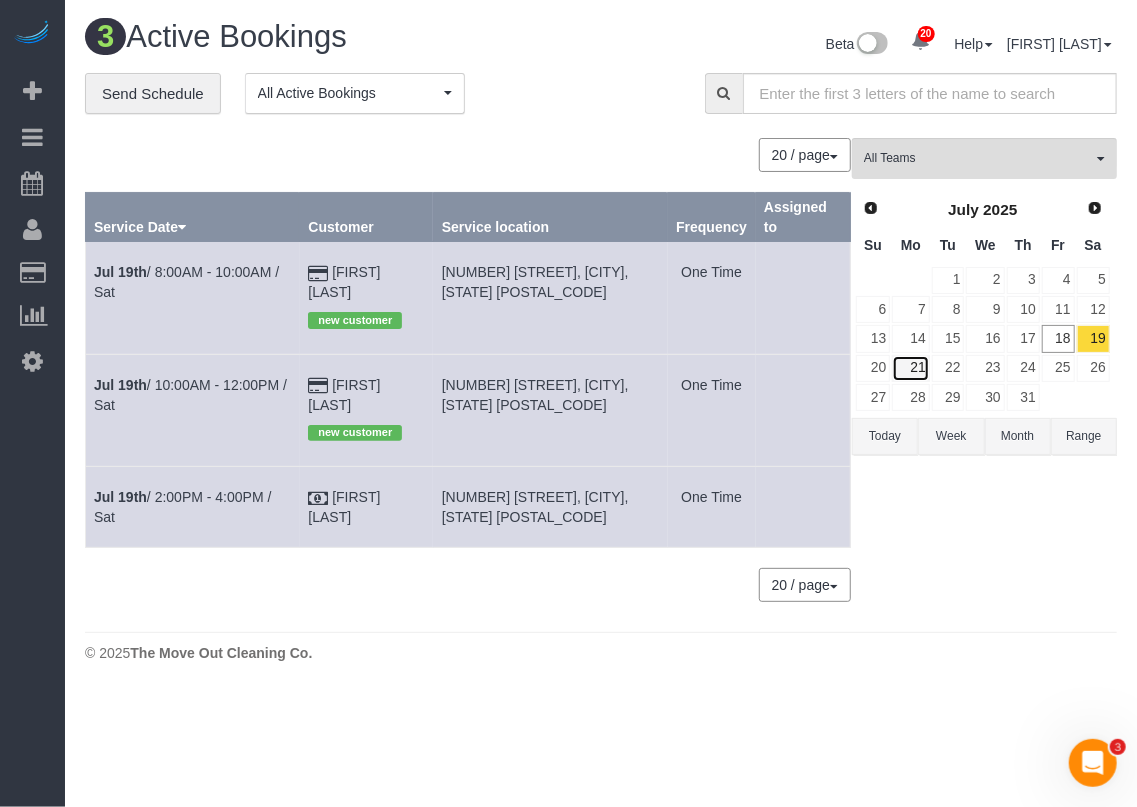 click on "21" at bounding box center (910, 368) 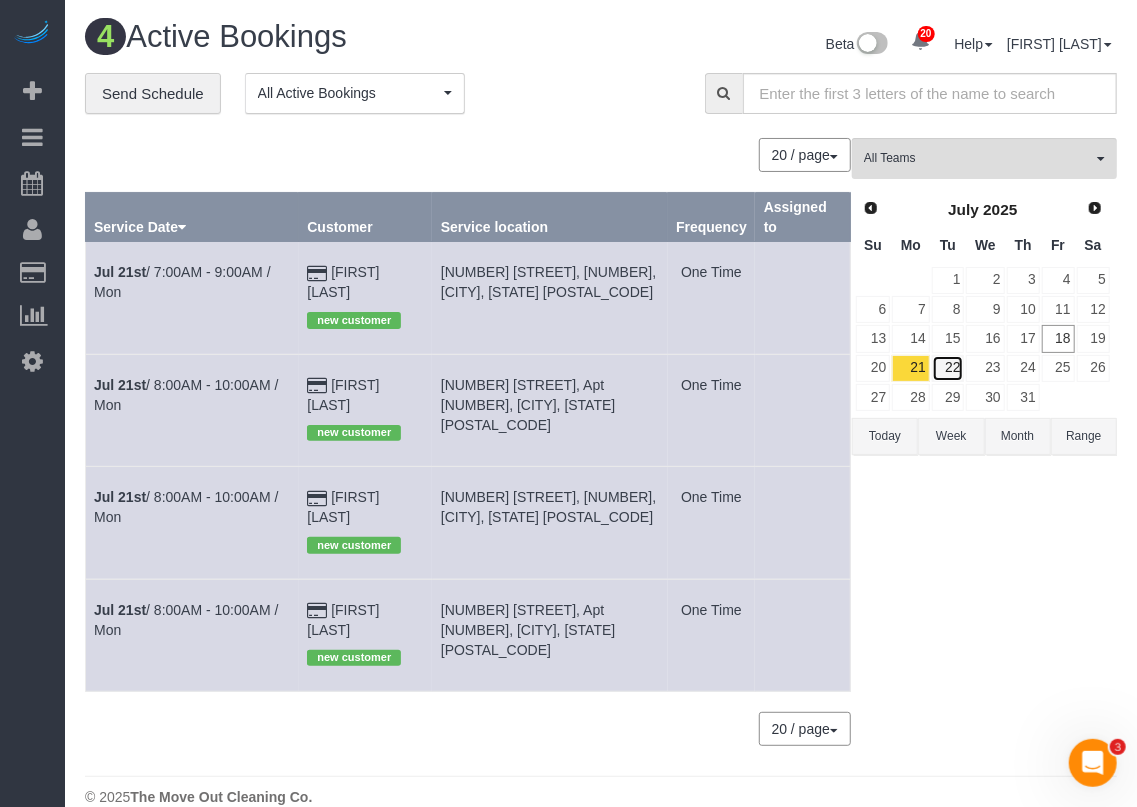 click on "22" at bounding box center (948, 368) 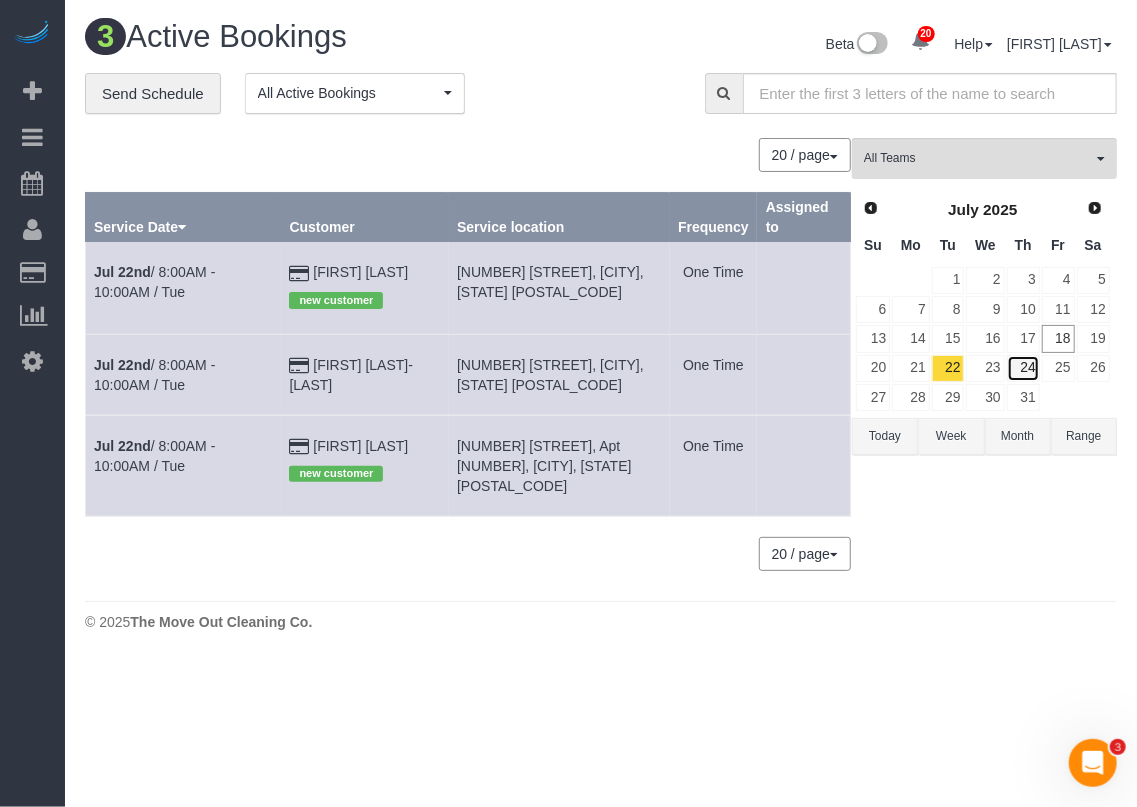 click on "24" at bounding box center (1023, 368) 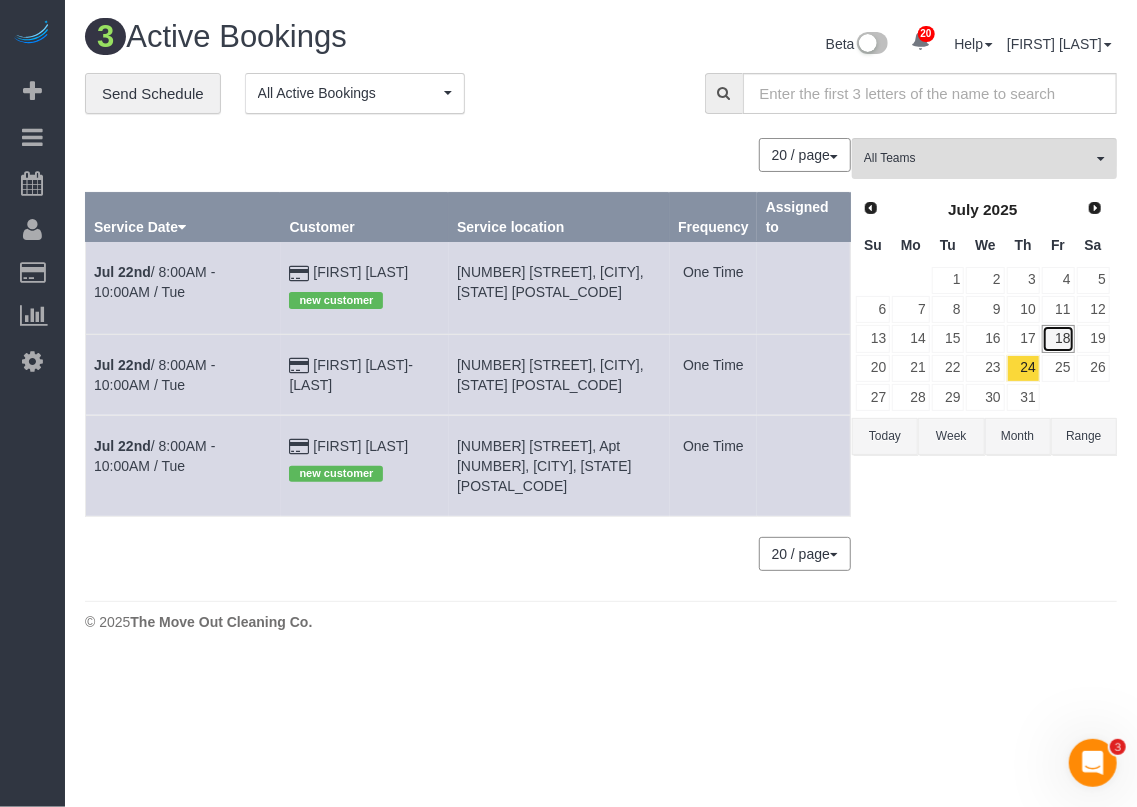 click on "18" at bounding box center (1058, 338) 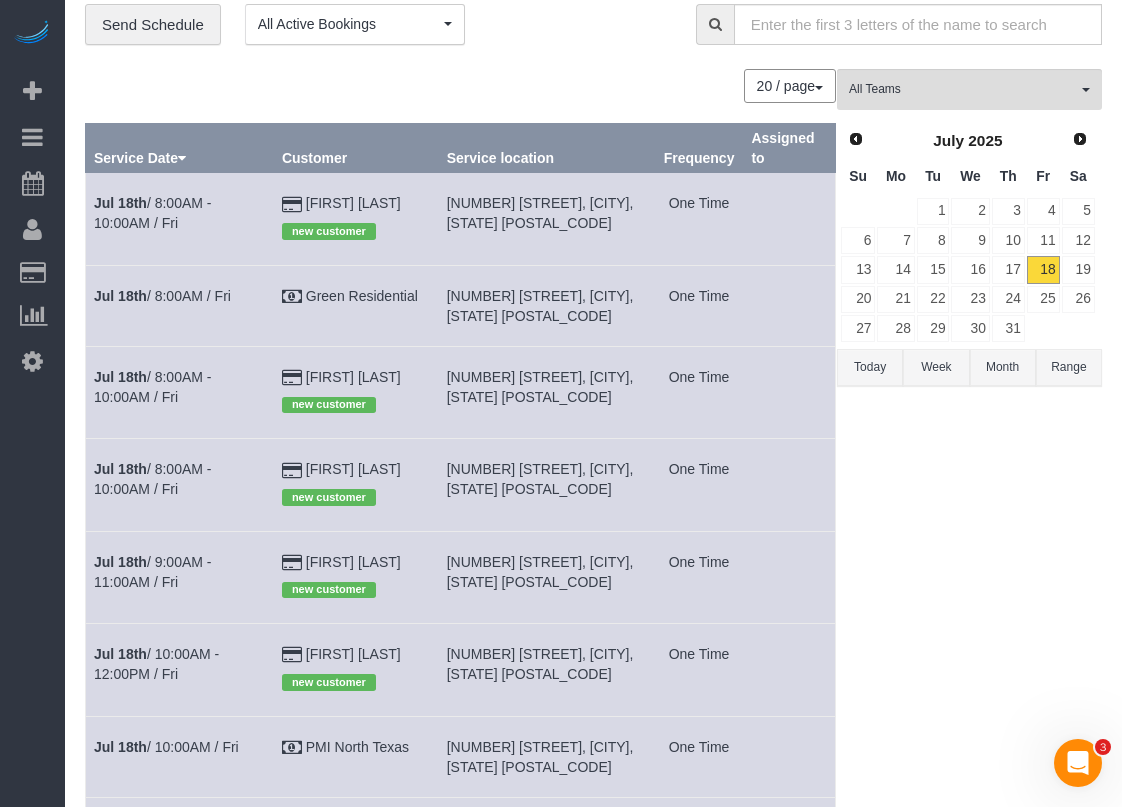 scroll, scrollTop: 100, scrollLeft: 0, axis: vertical 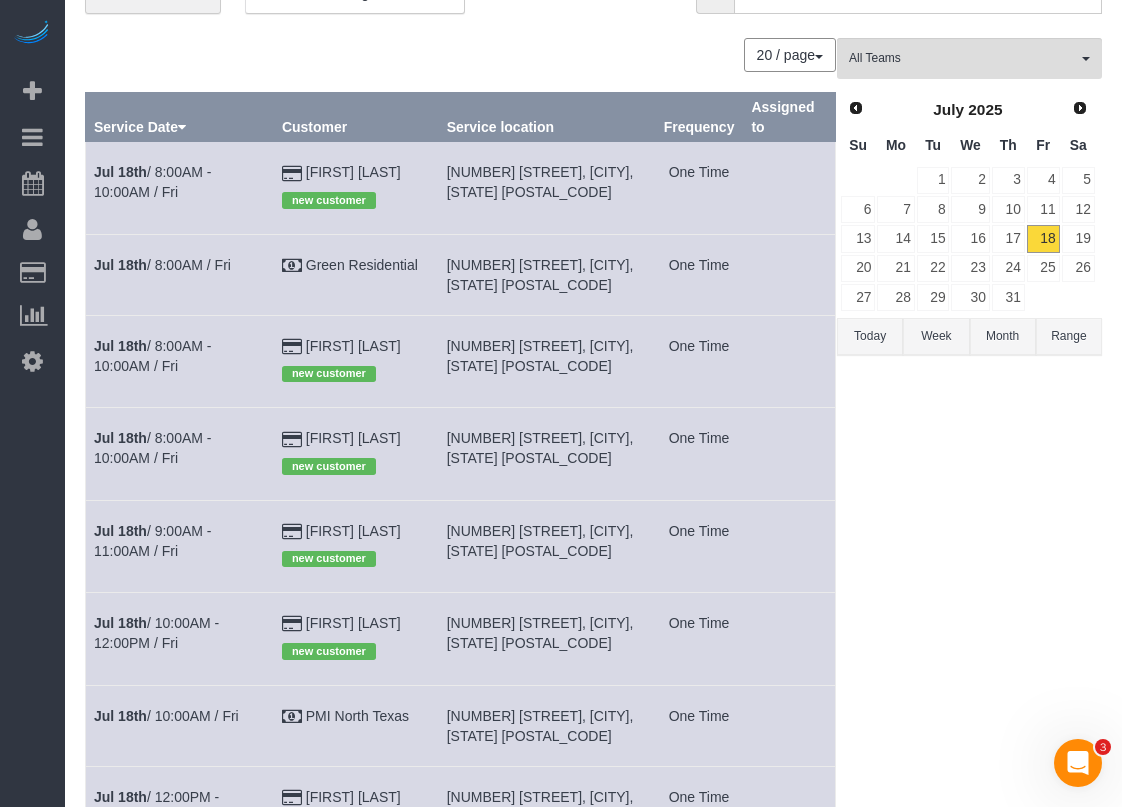 drag, startPoint x: 414, startPoint y: 621, endPoint x: 311, endPoint y: 613, distance: 103.31021 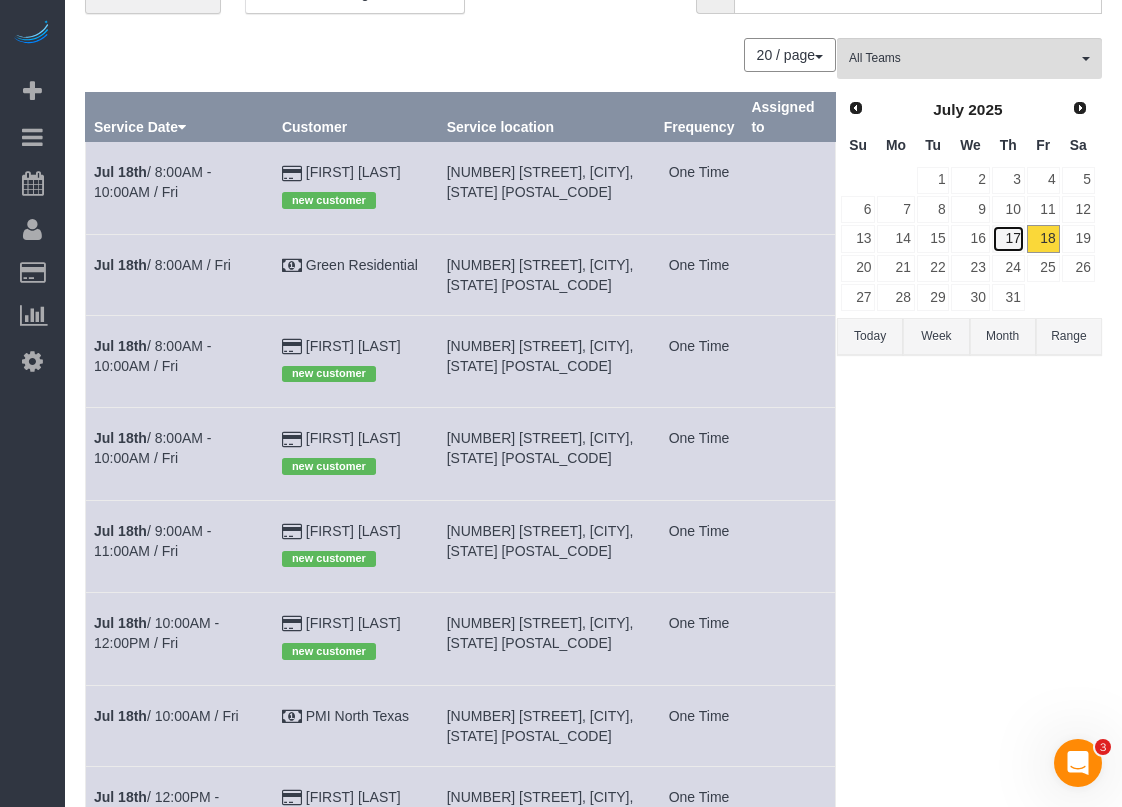 click on "17" at bounding box center (1008, 238) 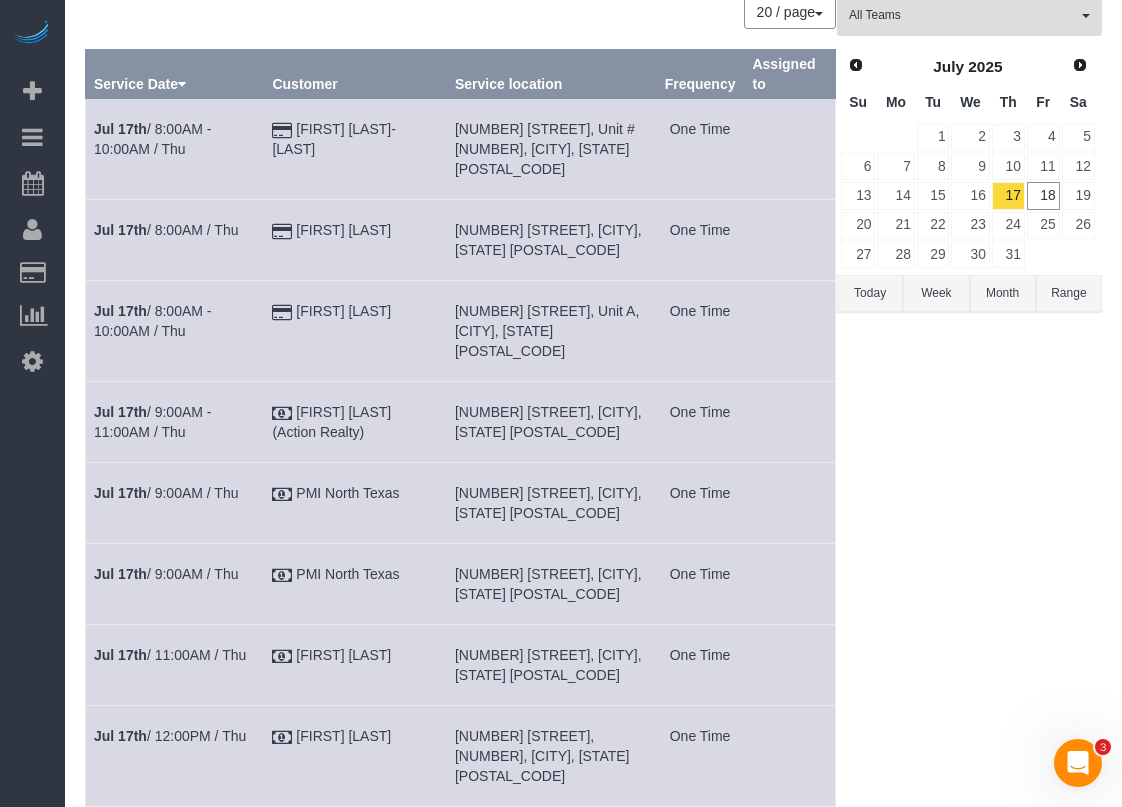 scroll, scrollTop: 4, scrollLeft: 0, axis: vertical 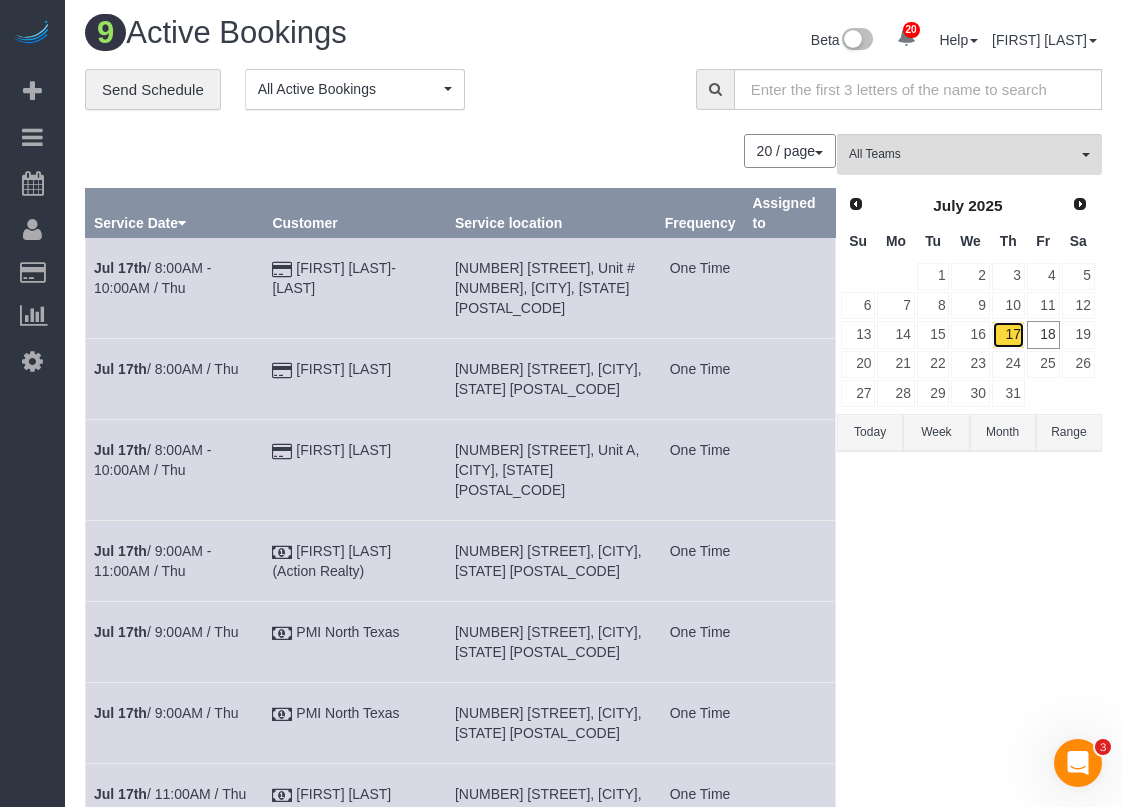 click on "17" at bounding box center [1008, 334] 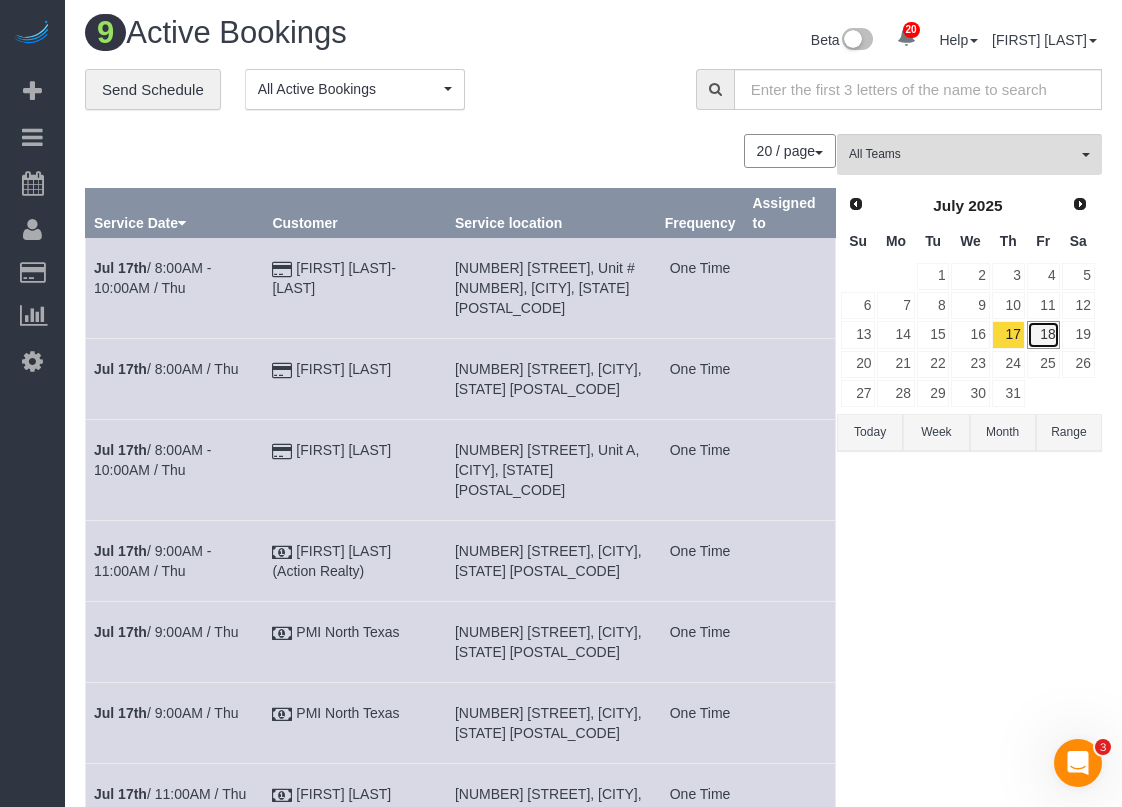 click on "18" at bounding box center [1043, 334] 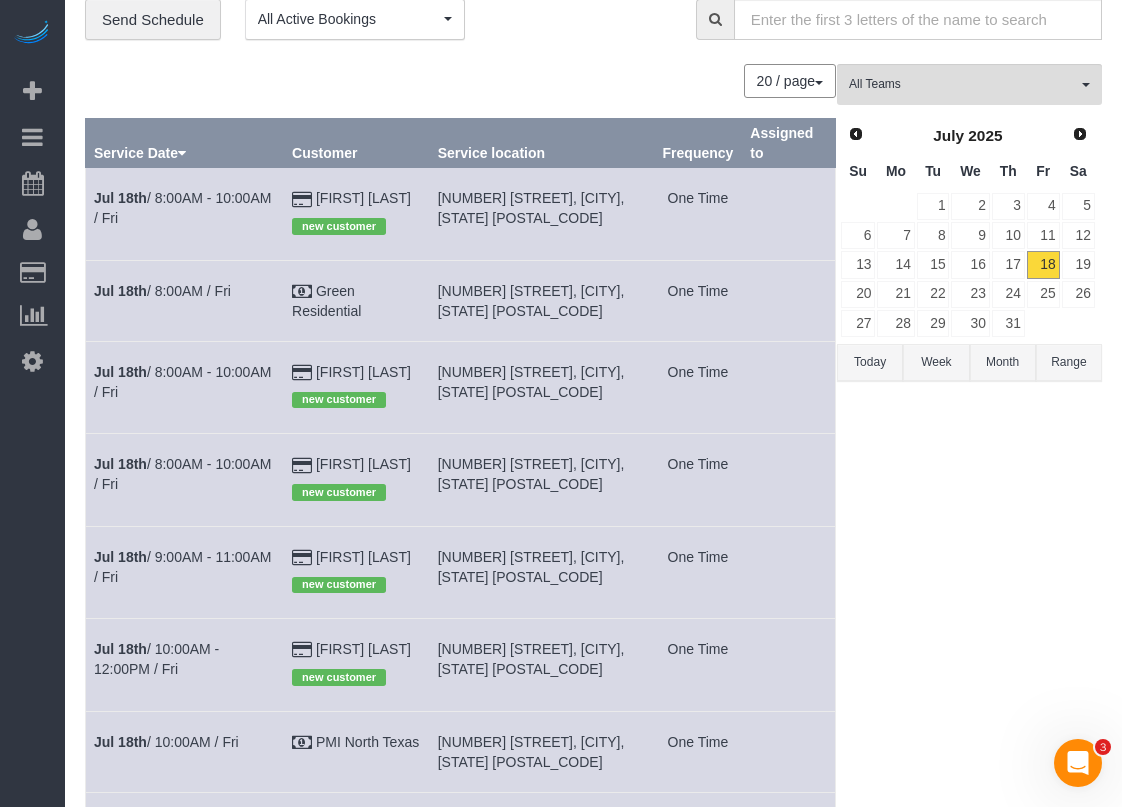 scroll, scrollTop: 204, scrollLeft: 0, axis: vertical 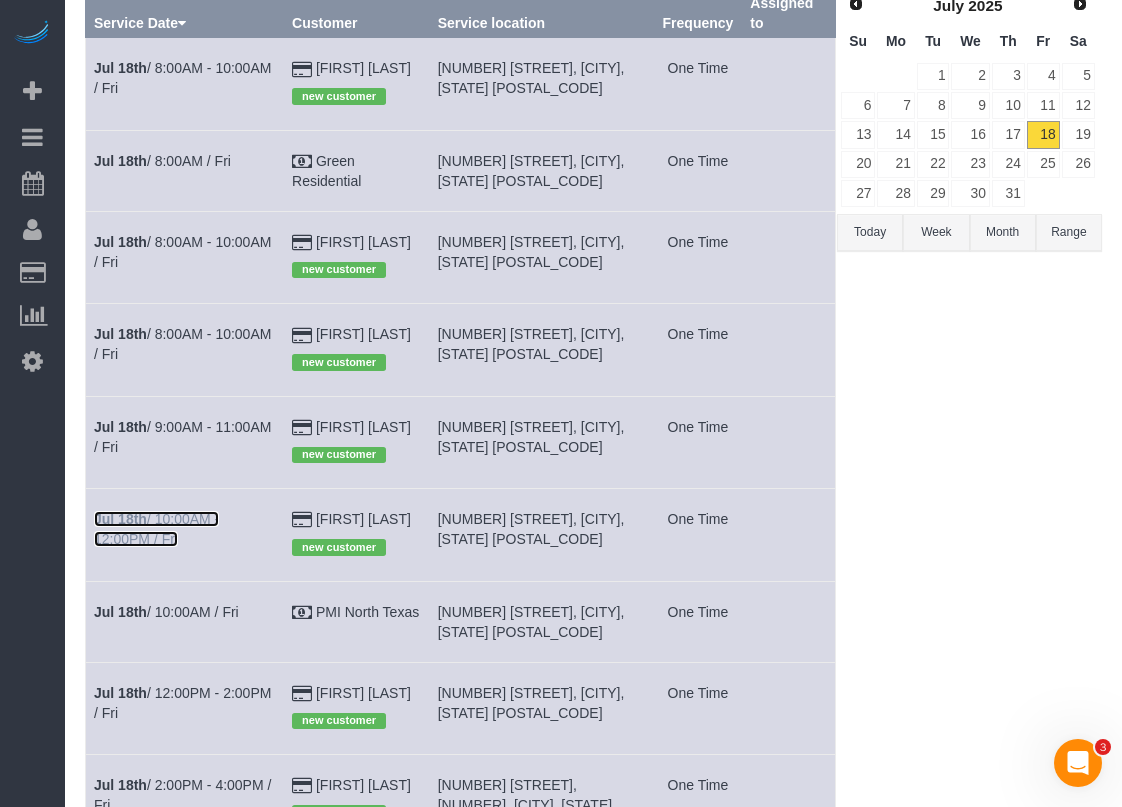 click on "Jul 18th
/ 10:00AM - 12:00PM / Fri" at bounding box center (156, 529) 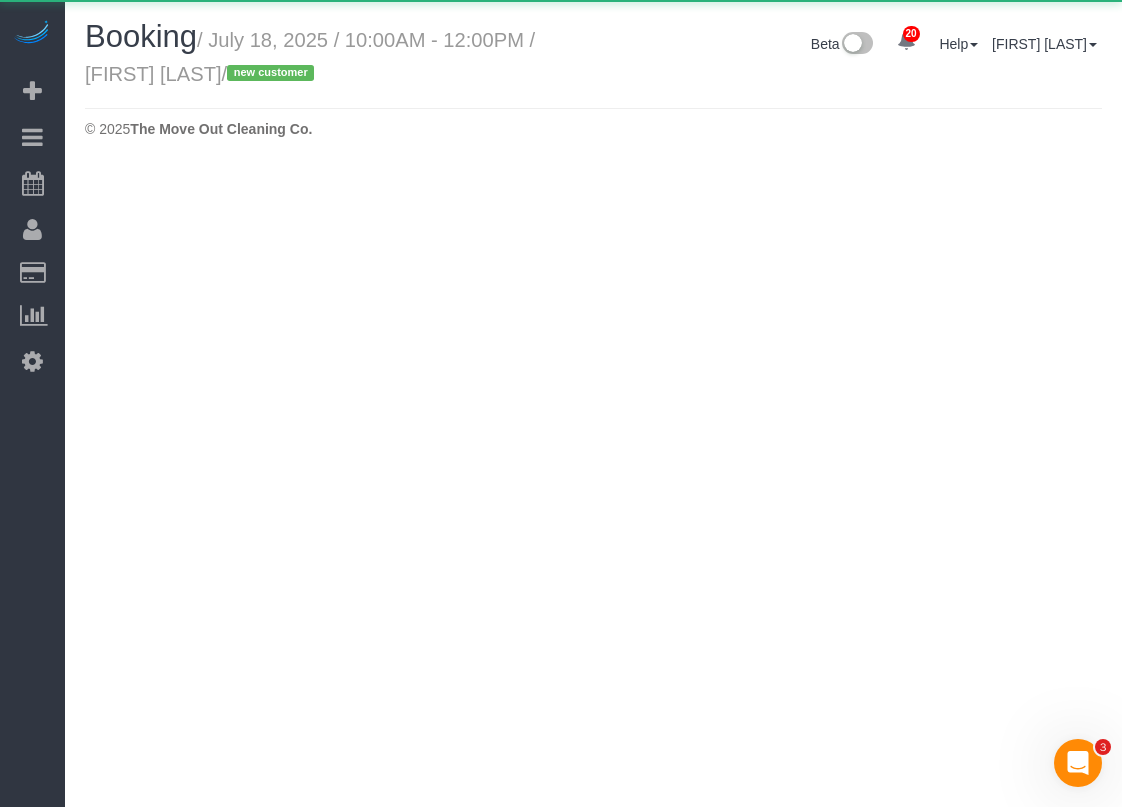 scroll, scrollTop: 0, scrollLeft: 0, axis: both 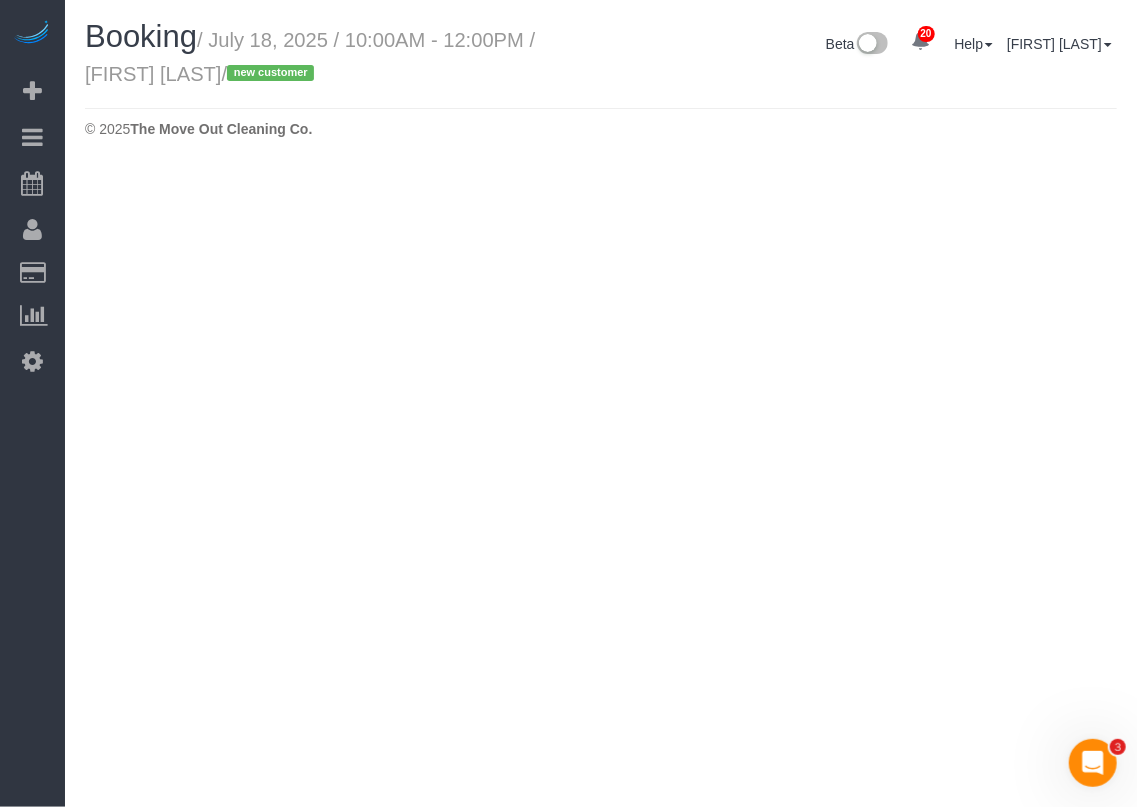 select on "TX" 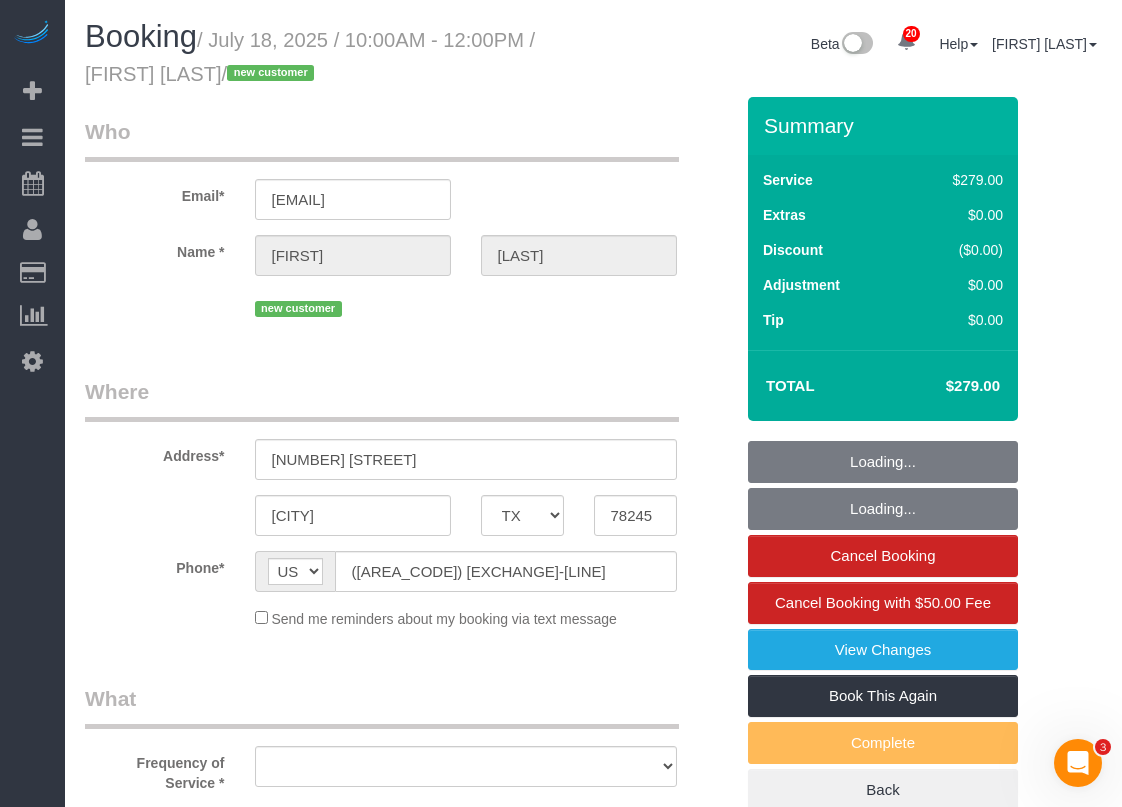 select on "object:3085" 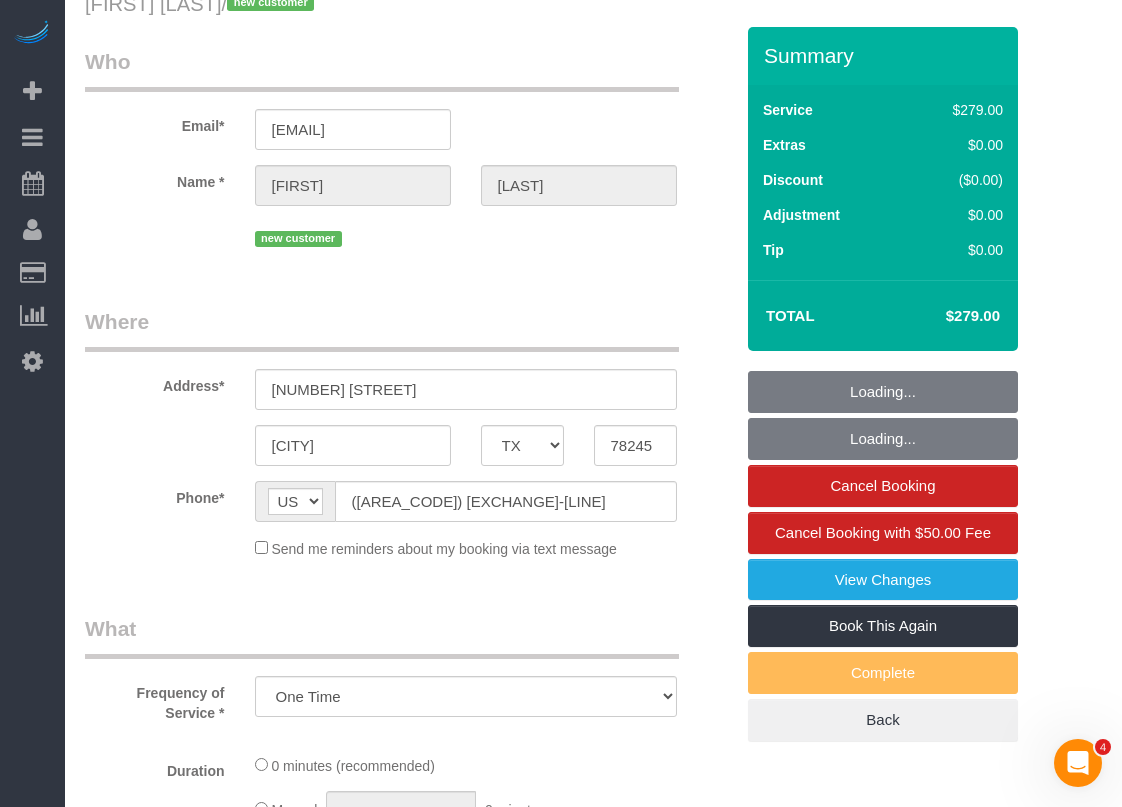 scroll, scrollTop: 200, scrollLeft: 0, axis: vertical 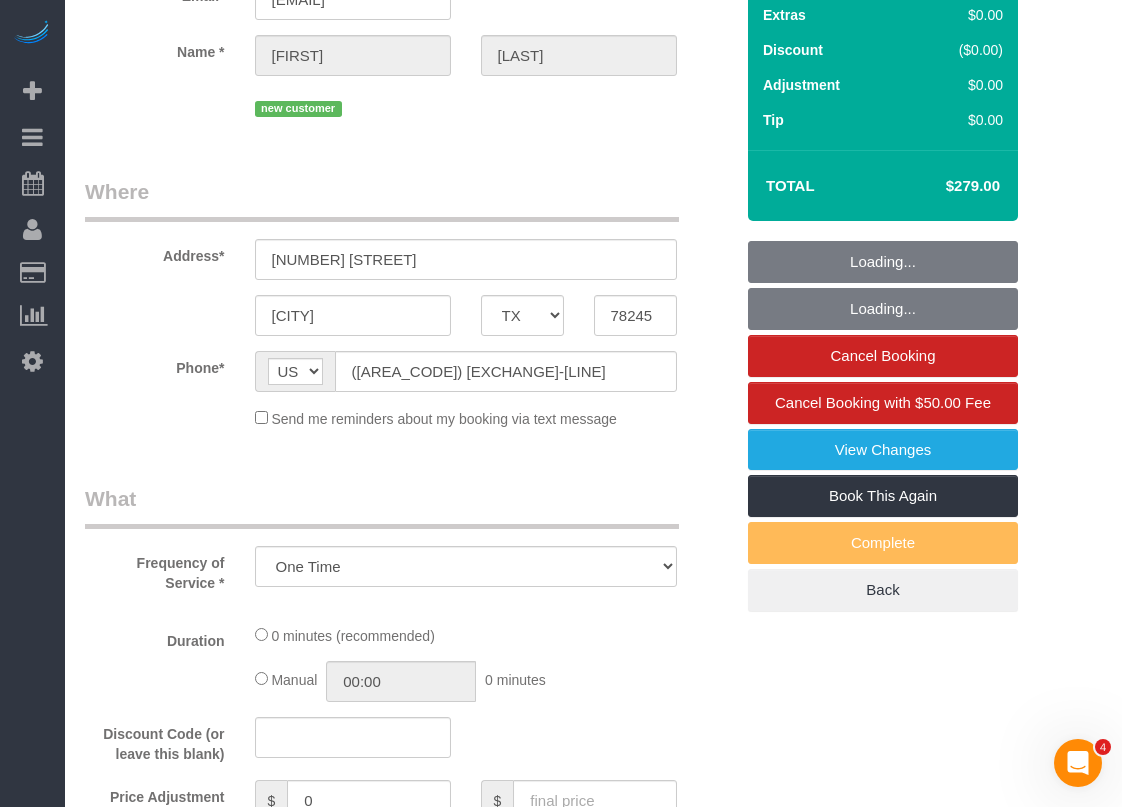 select on "string:fspay-[UUID]" 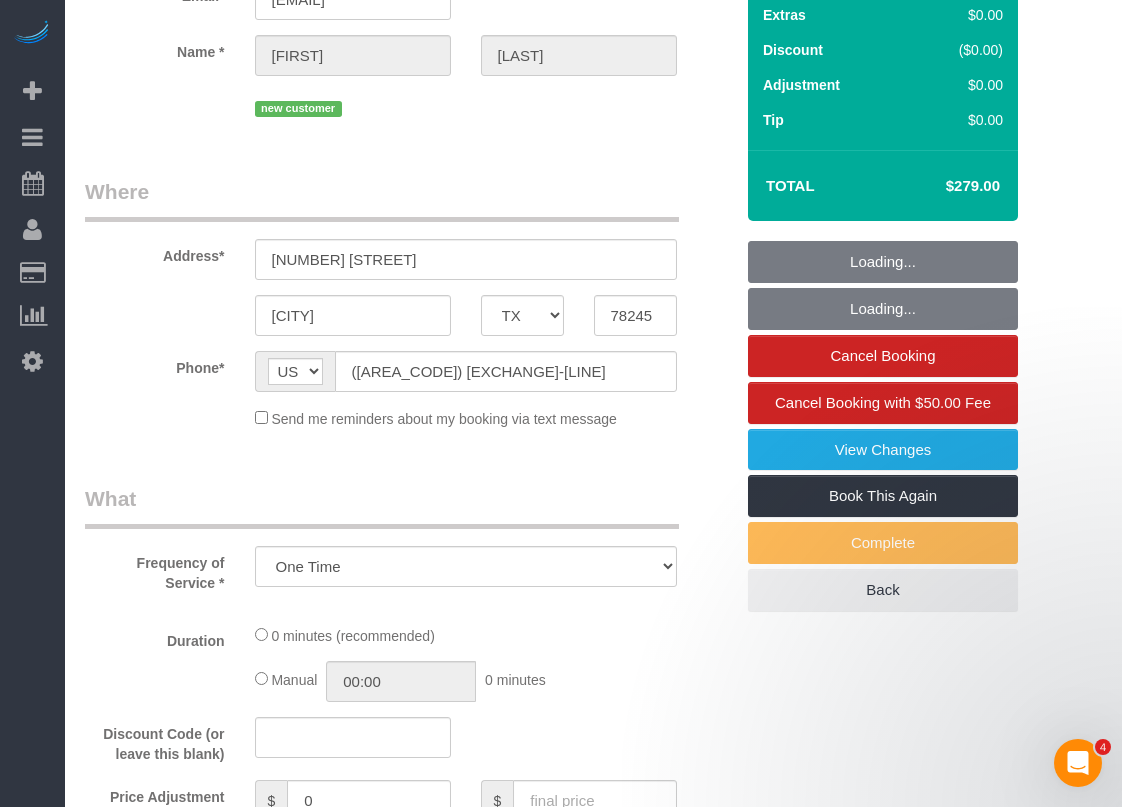 select on "object:3163" 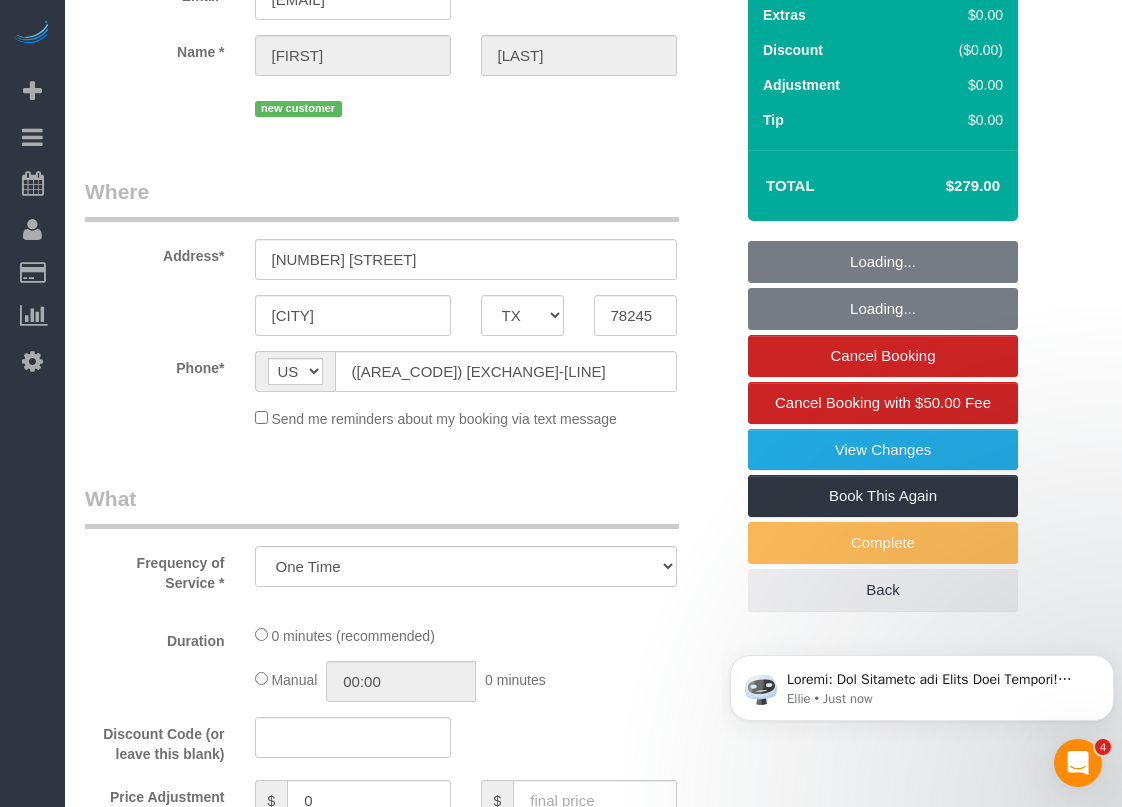 select on "3" 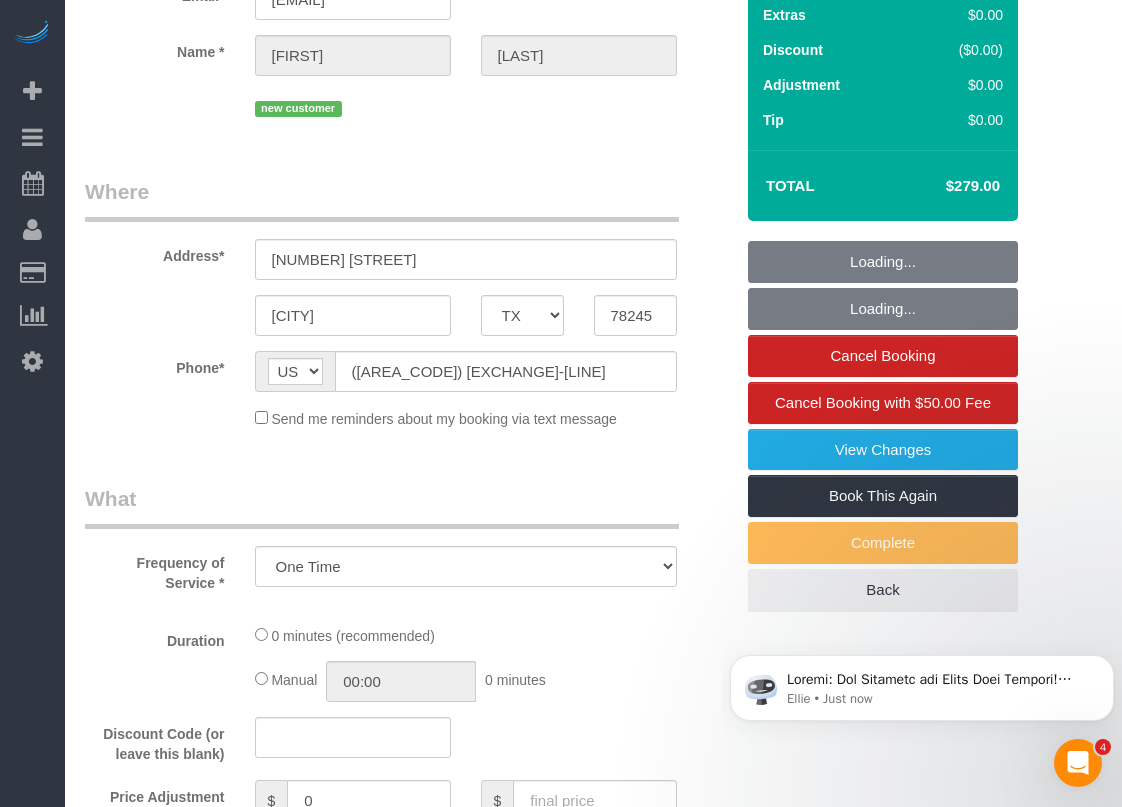 select on "spot22" 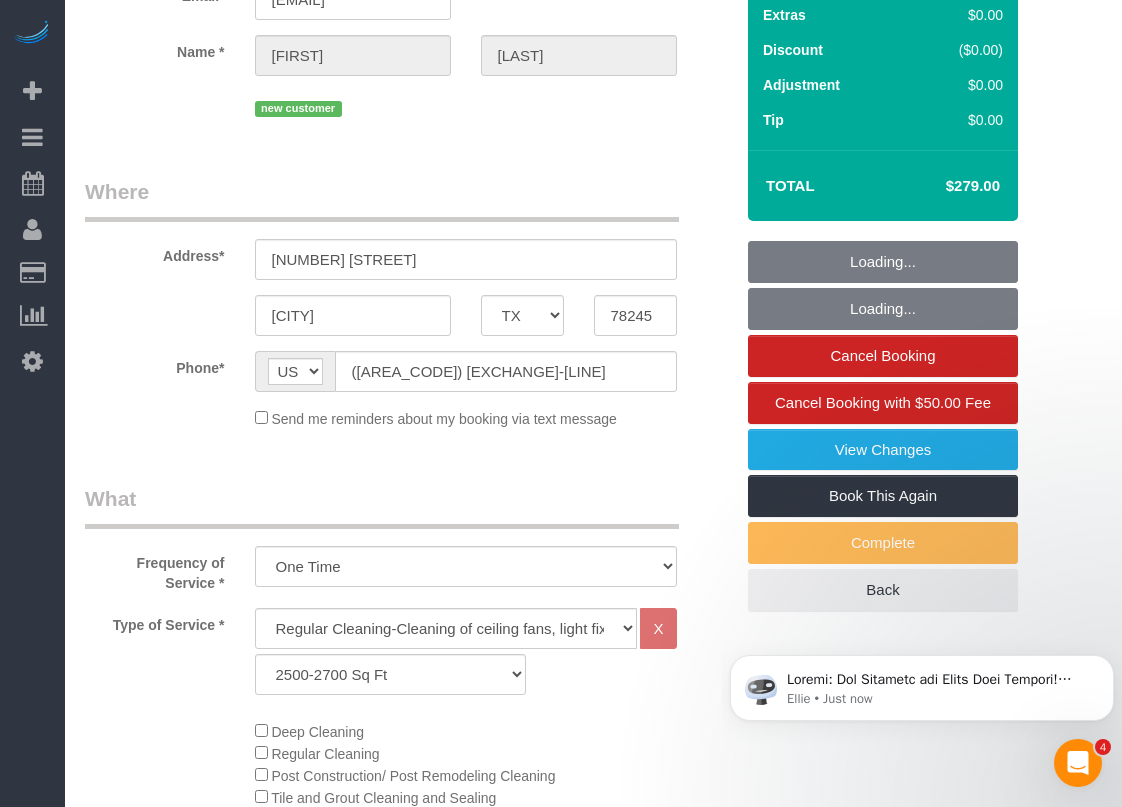 scroll, scrollTop: 0, scrollLeft: 0, axis: both 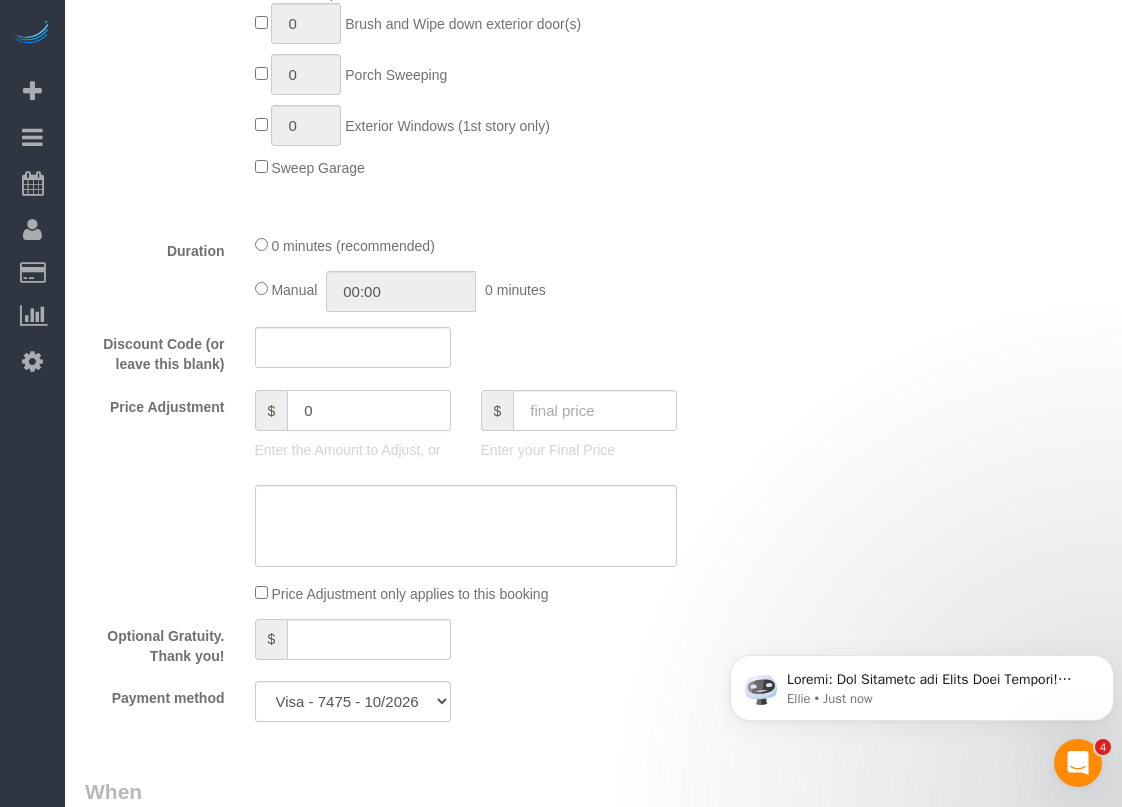 drag, startPoint x: 413, startPoint y: 421, endPoint x: 189, endPoint y: 362, distance: 231.6398 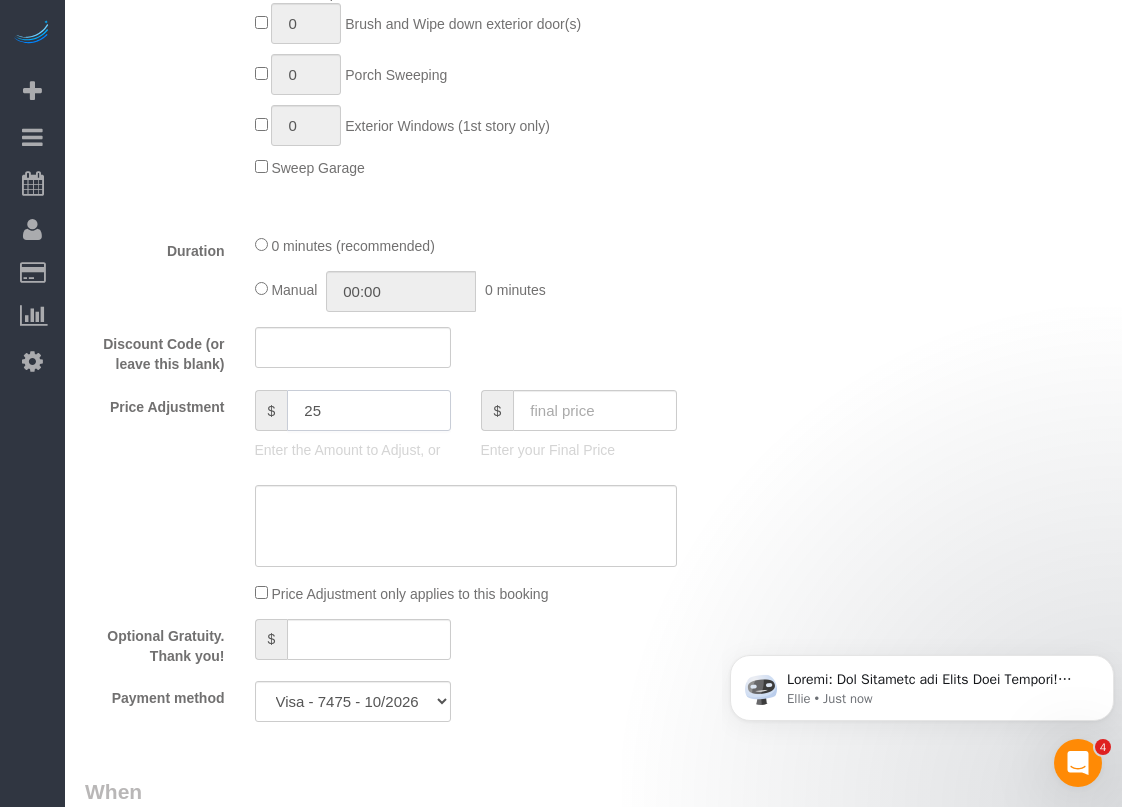 type on "25" 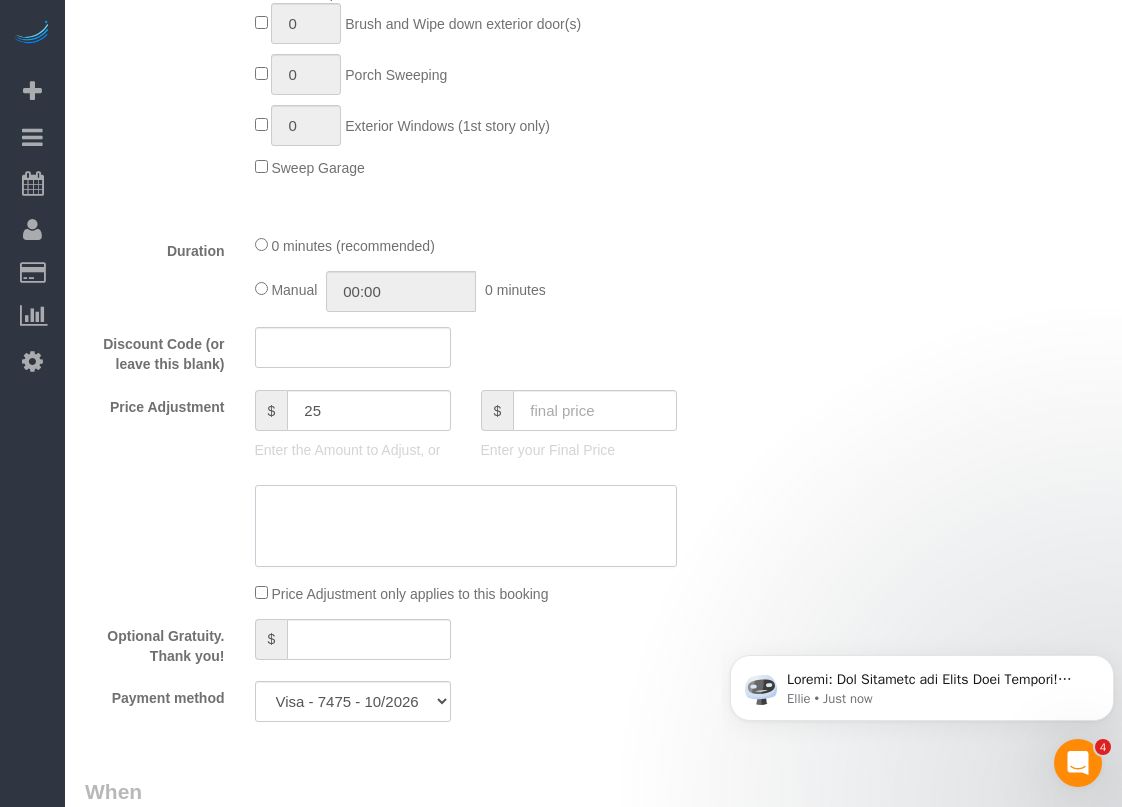 click 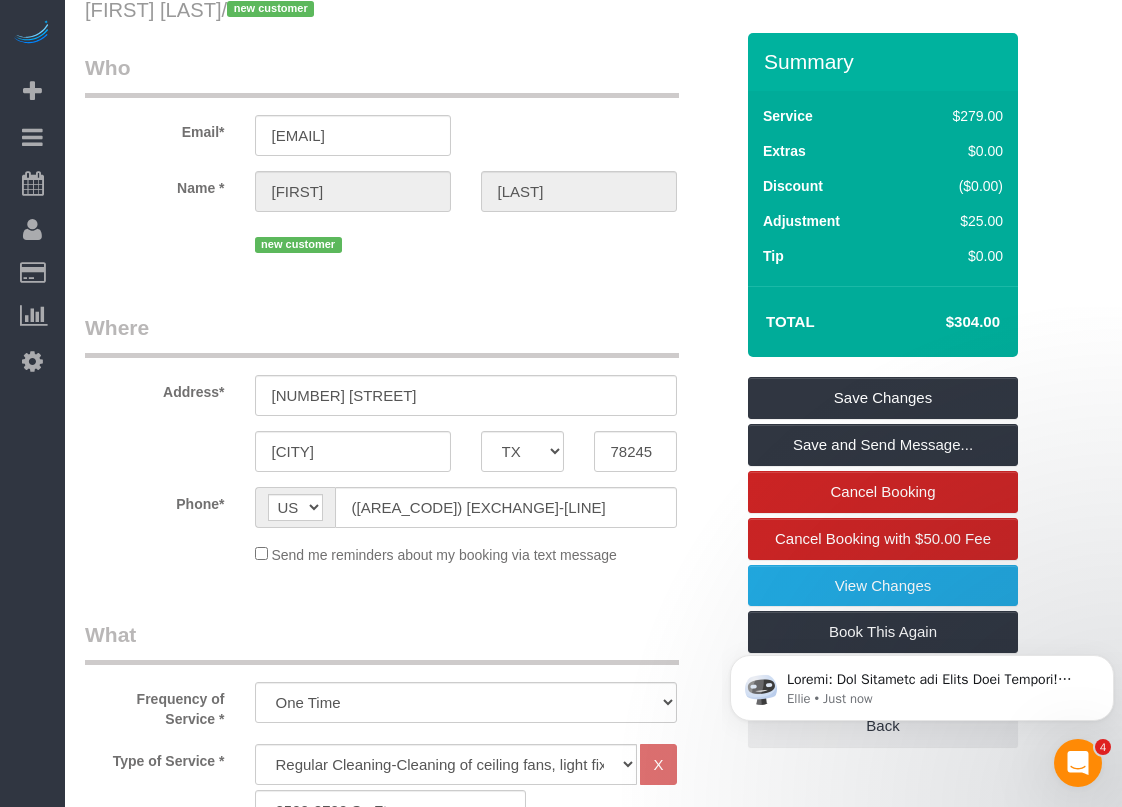 scroll, scrollTop: 0, scrollLeft: 0, axis: both 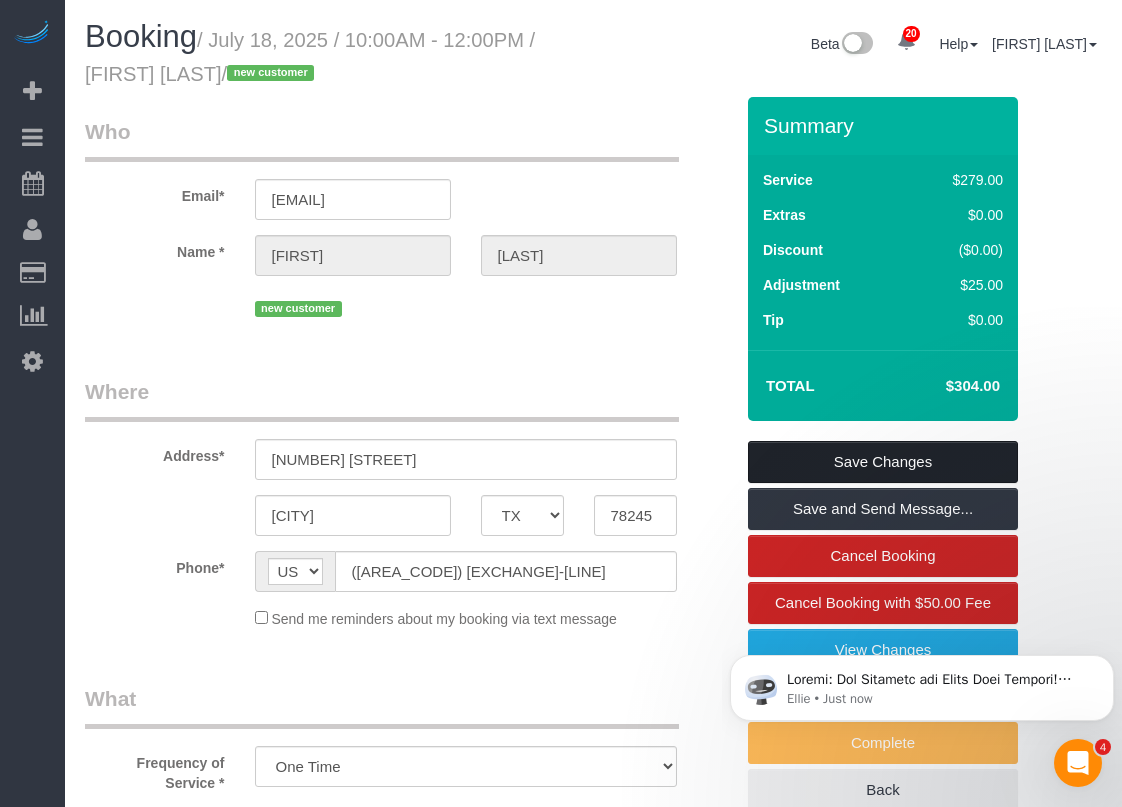 type on "$25 travel fee (no power)" 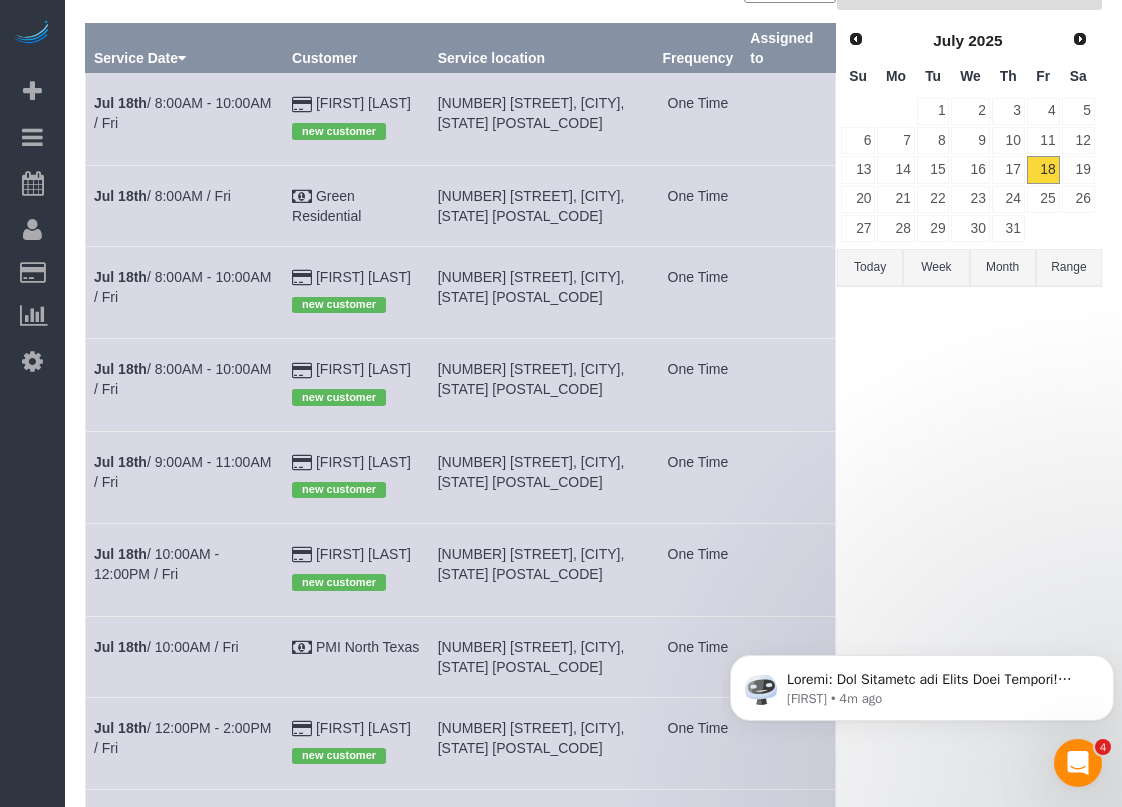 scroll, scrollTop: 300, scrollLeft: 0, axis: vertical 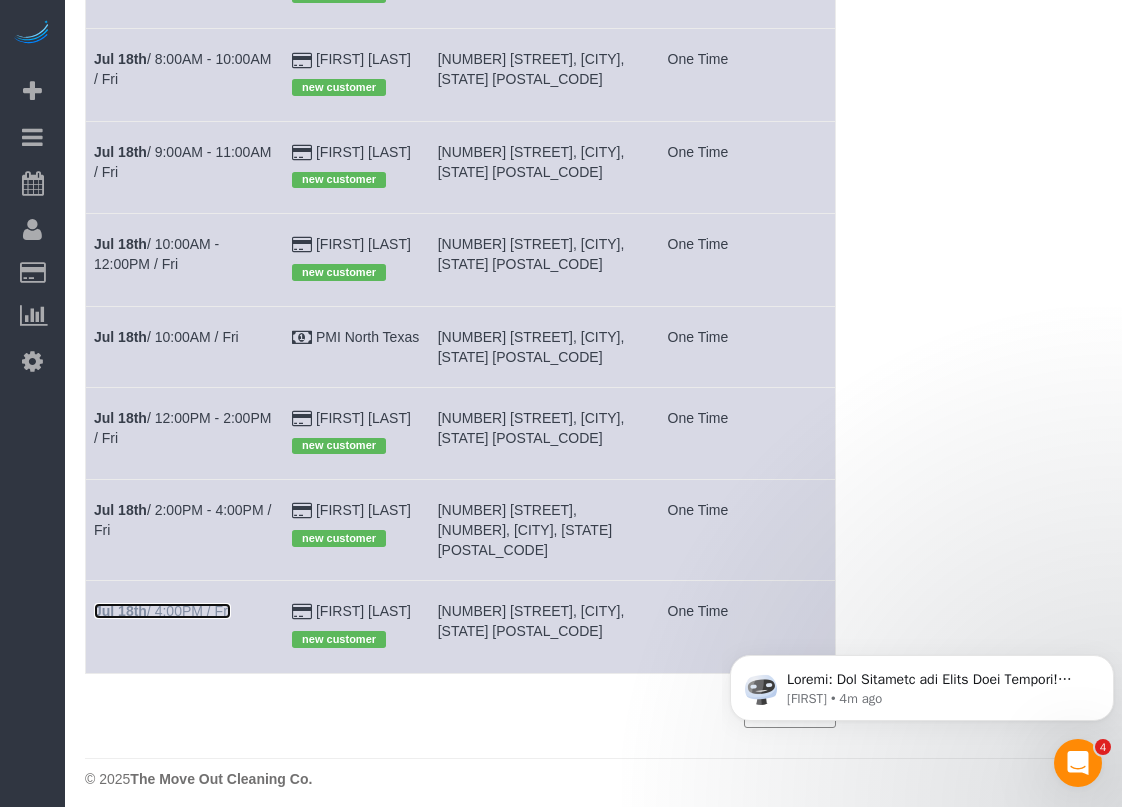 click on "Jul 18th
/ 4:00PM / Fri" at bounding box center (162, 611) 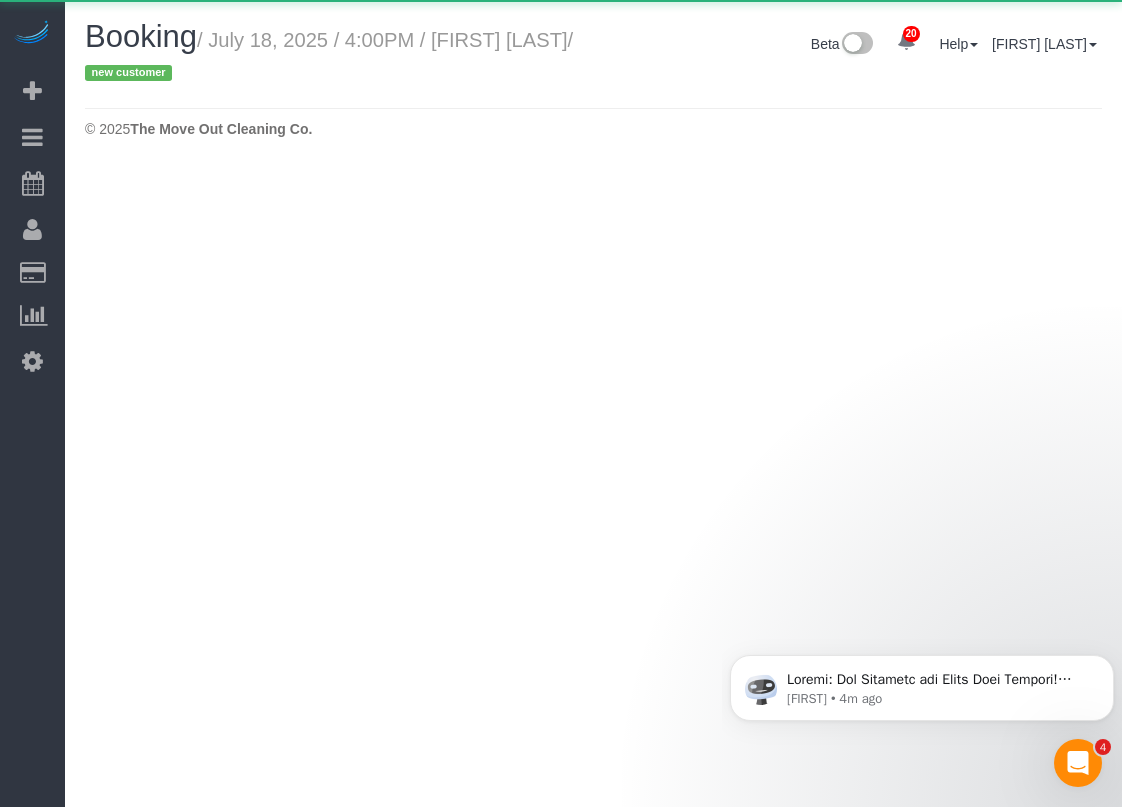 scroll, scrollTop: 0, scrollLeft: 0, axis: both 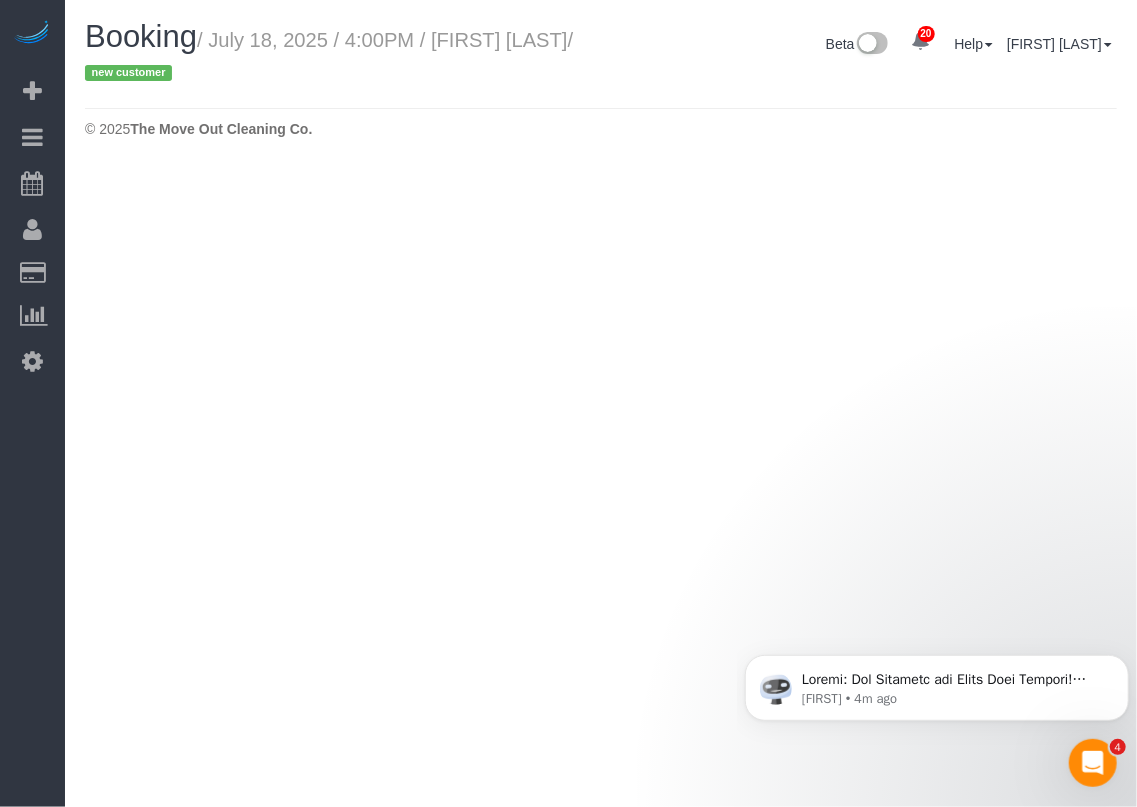 select on "TX" 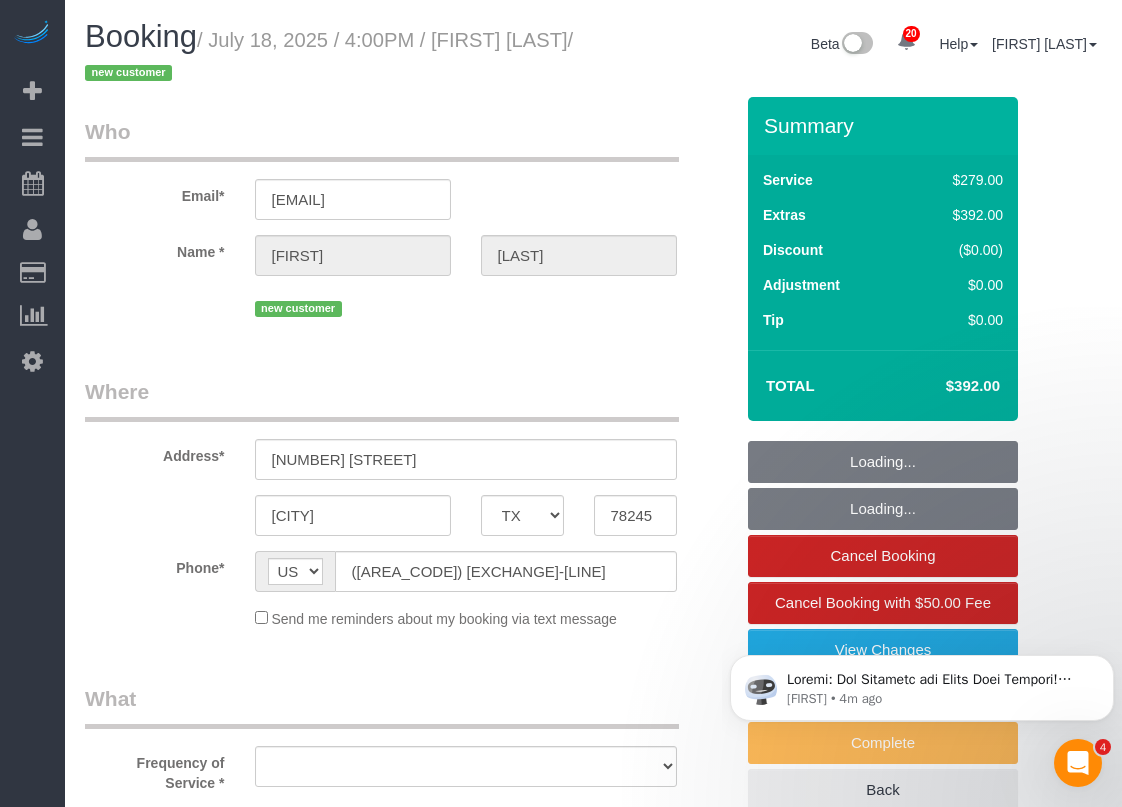 select on "object:3706" 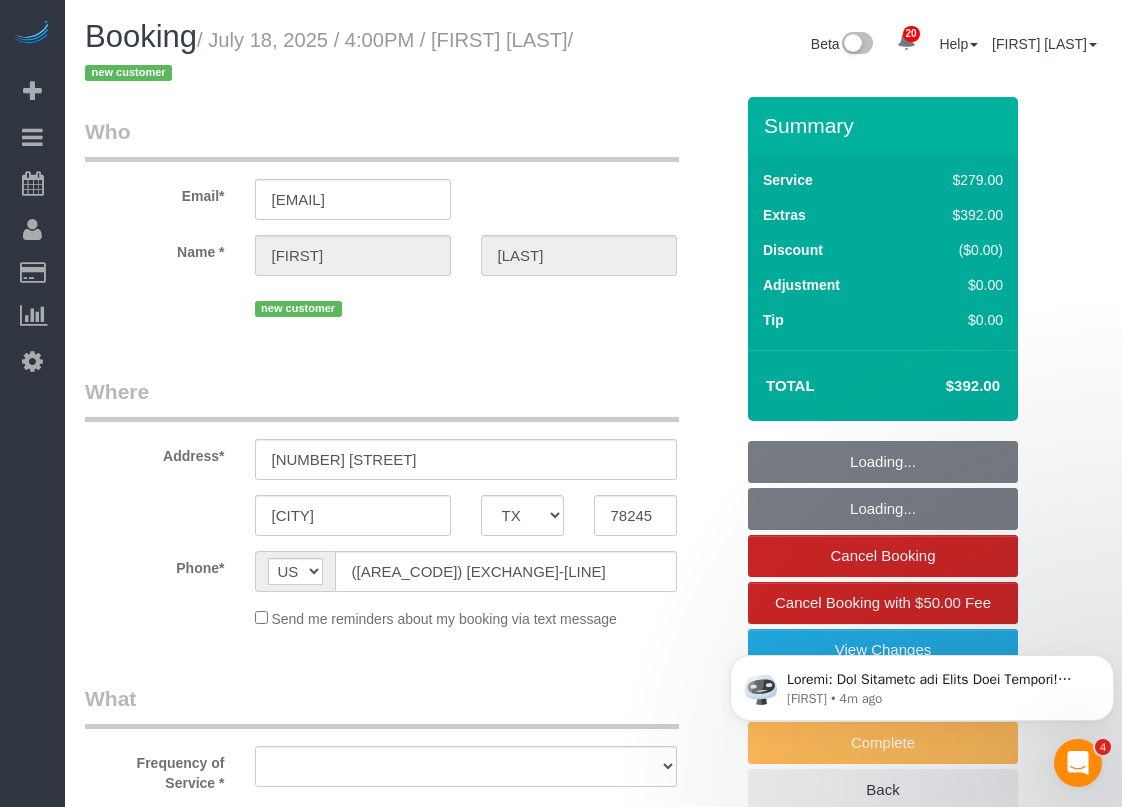 select on "3" 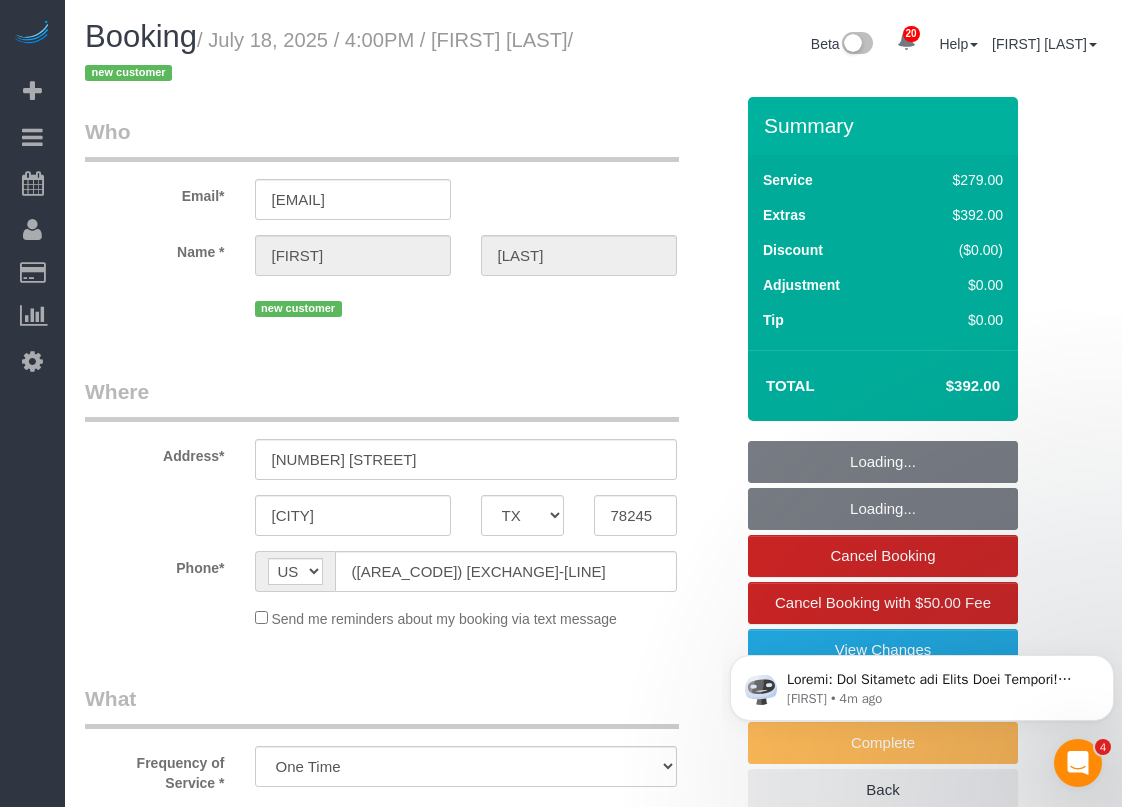 select on "object:3768" 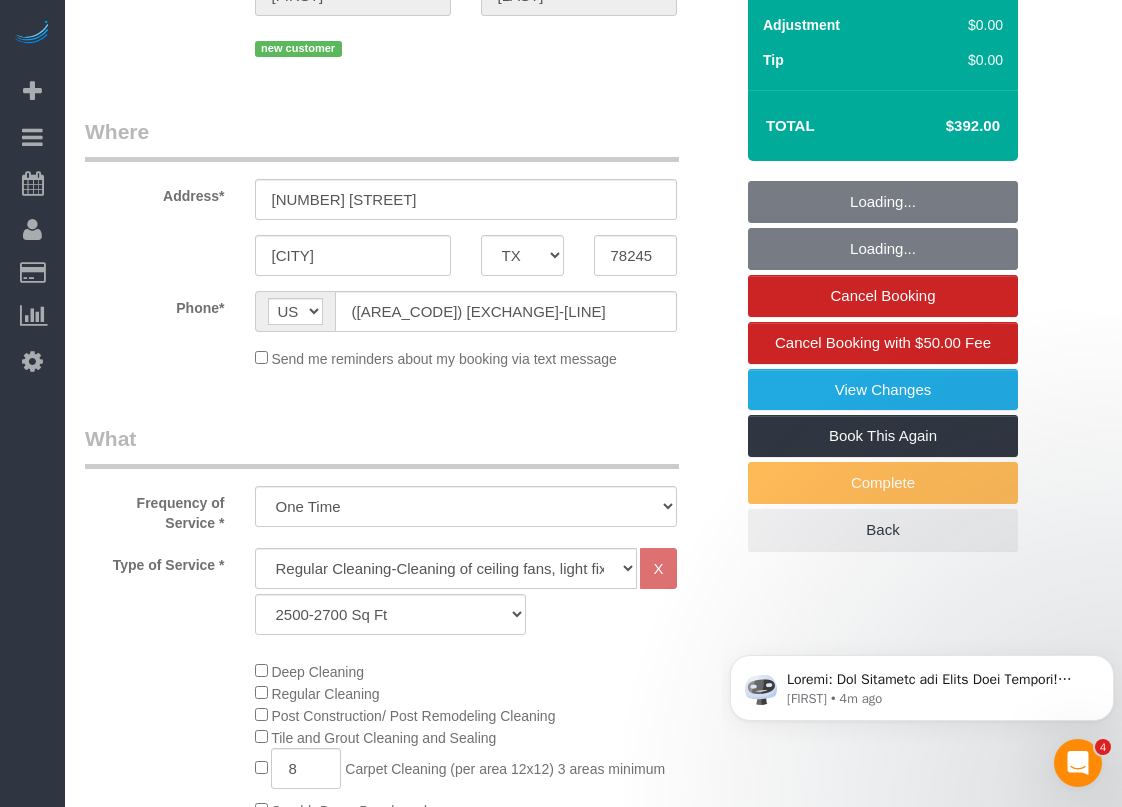 select on "string:fspay-[UUID]" 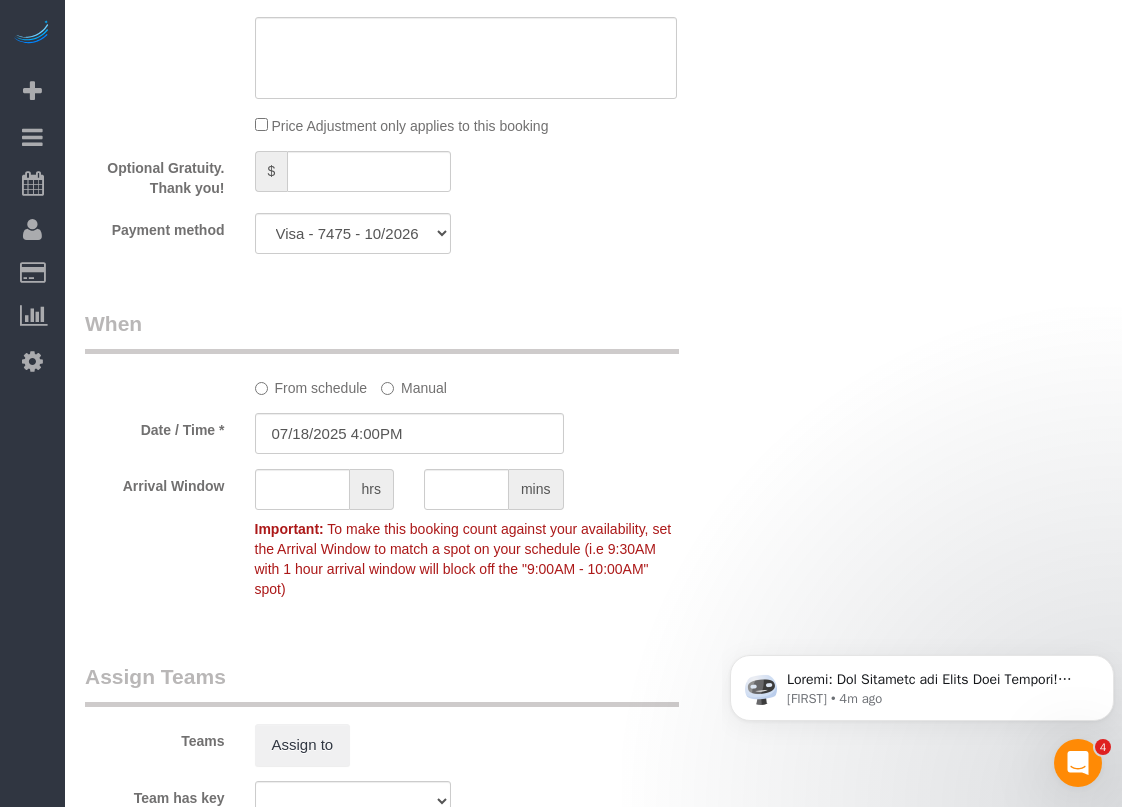 scroll, scrollTop: 1600, scrollLeft: 0, axis: vertical 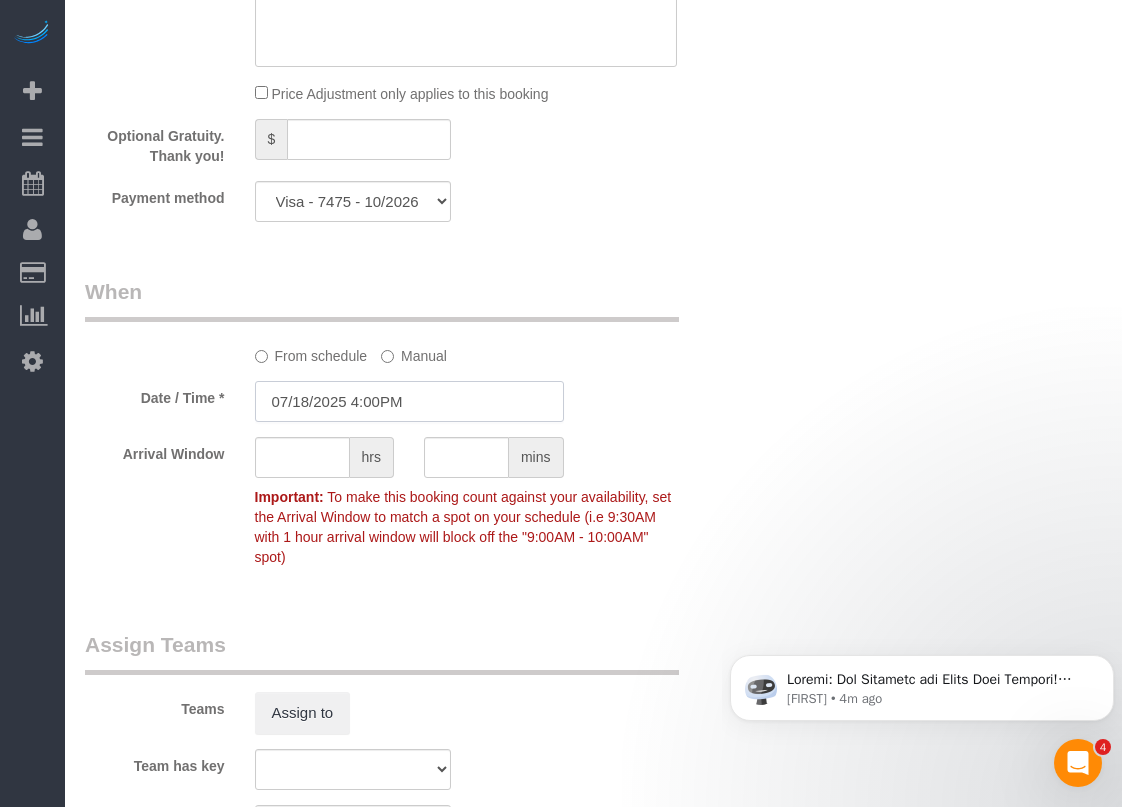 click on "07/18/2025 4:00PM" at bounding box center (409, 401) 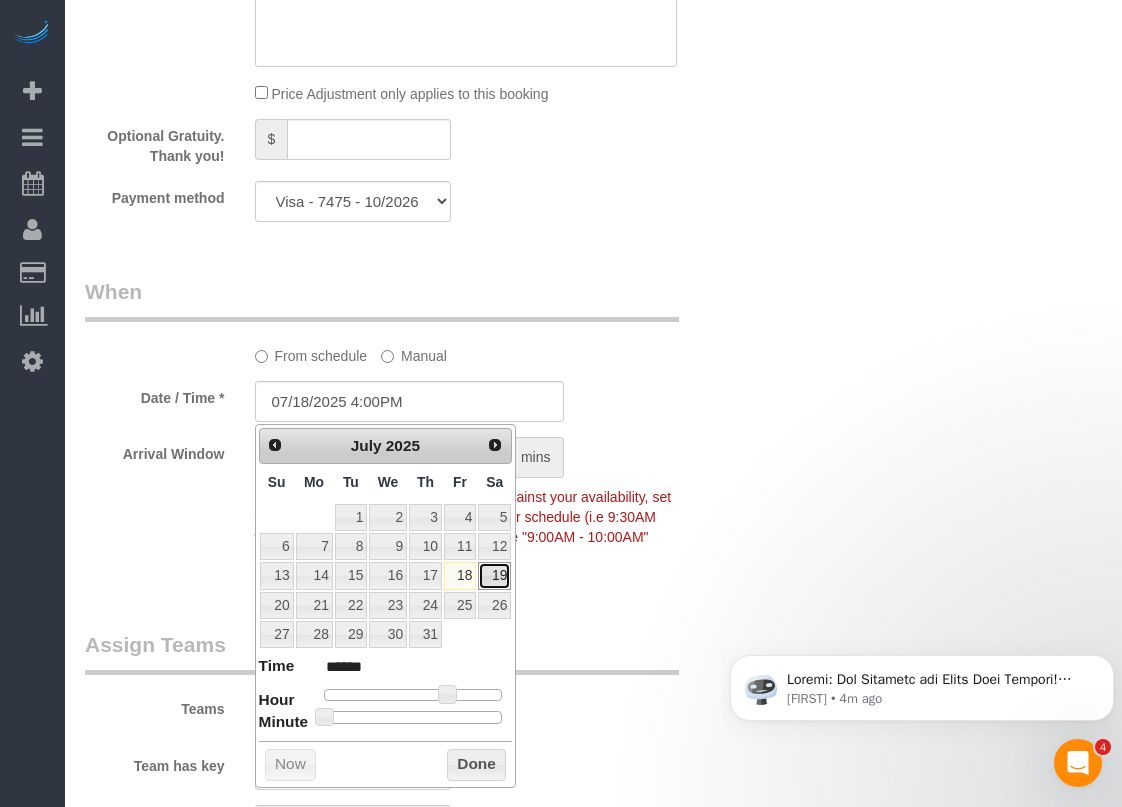 click on "19" at bounding box center [494, 575] 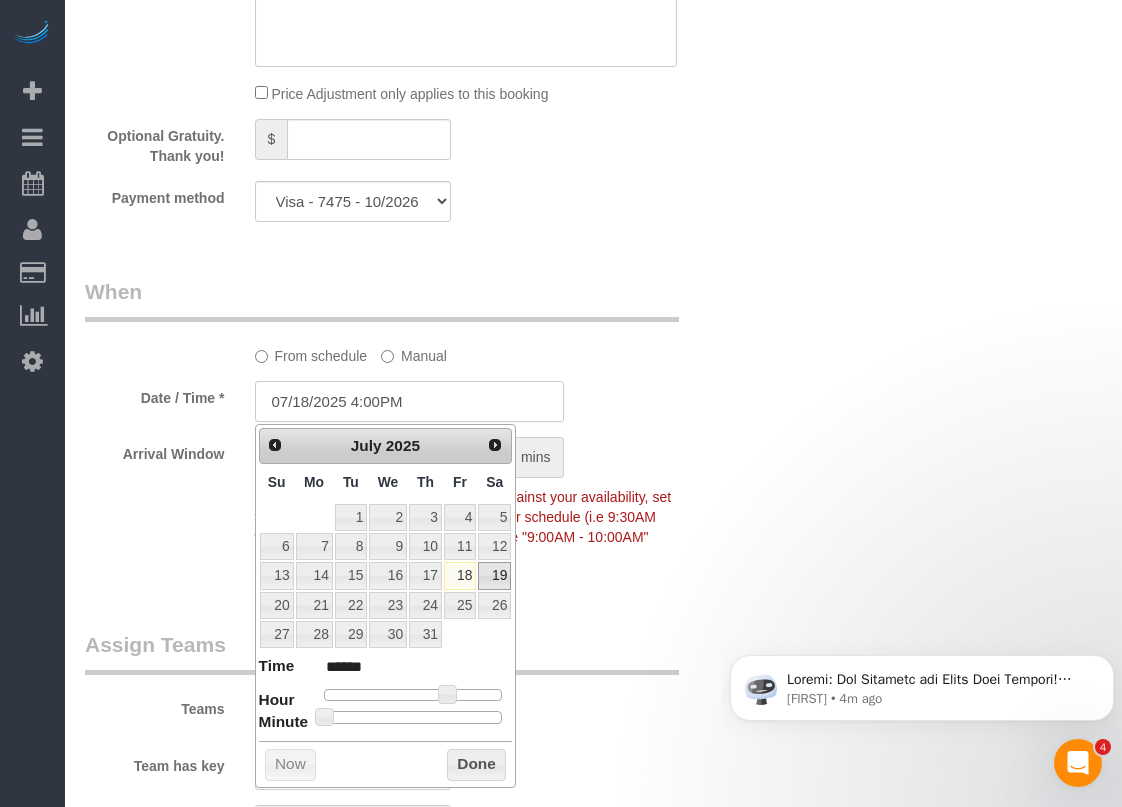 type on "07/19/2025 4:00PM" 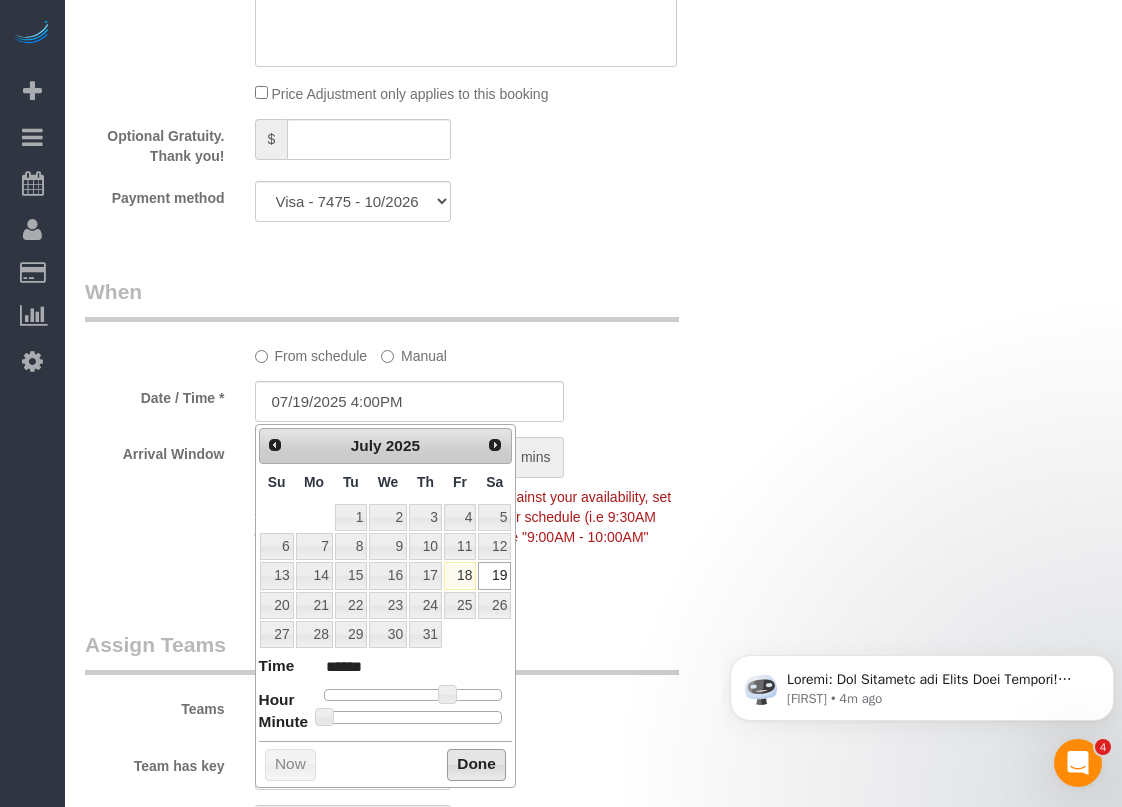 click on "Done" at bounding box center (476, 765) 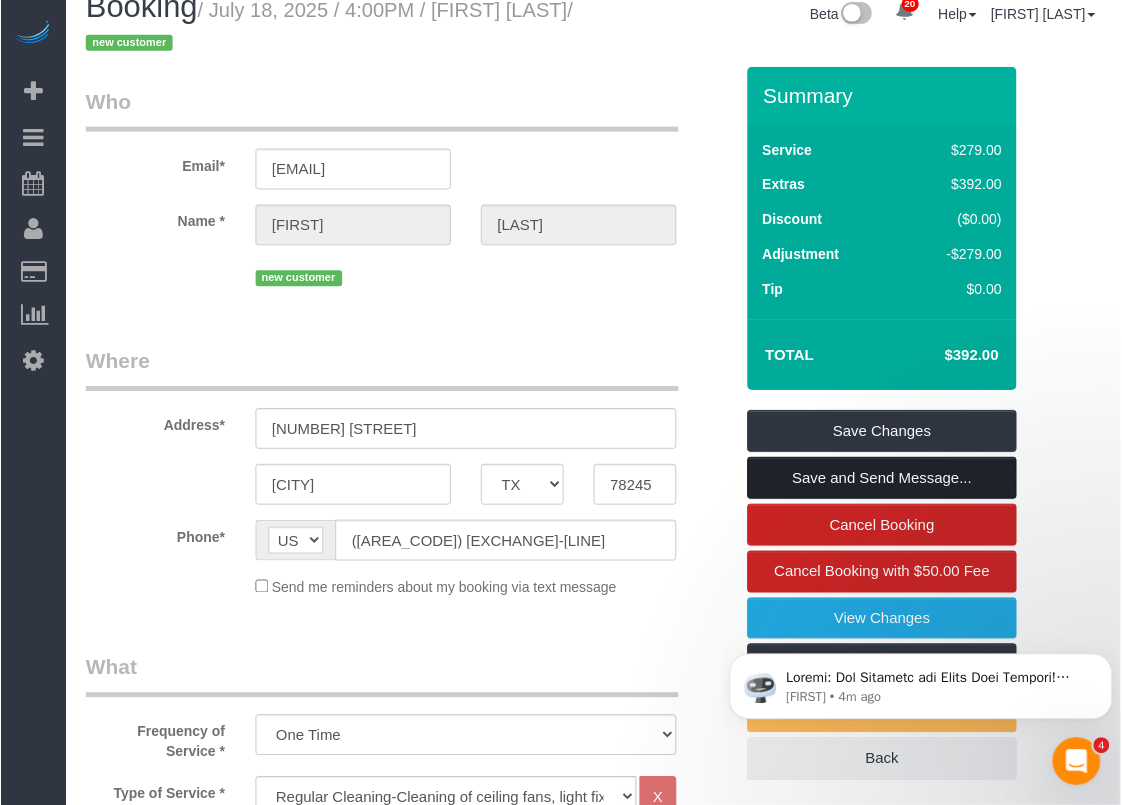 scroll, scrollTop: 0, scrollLeft: 0, axis: both 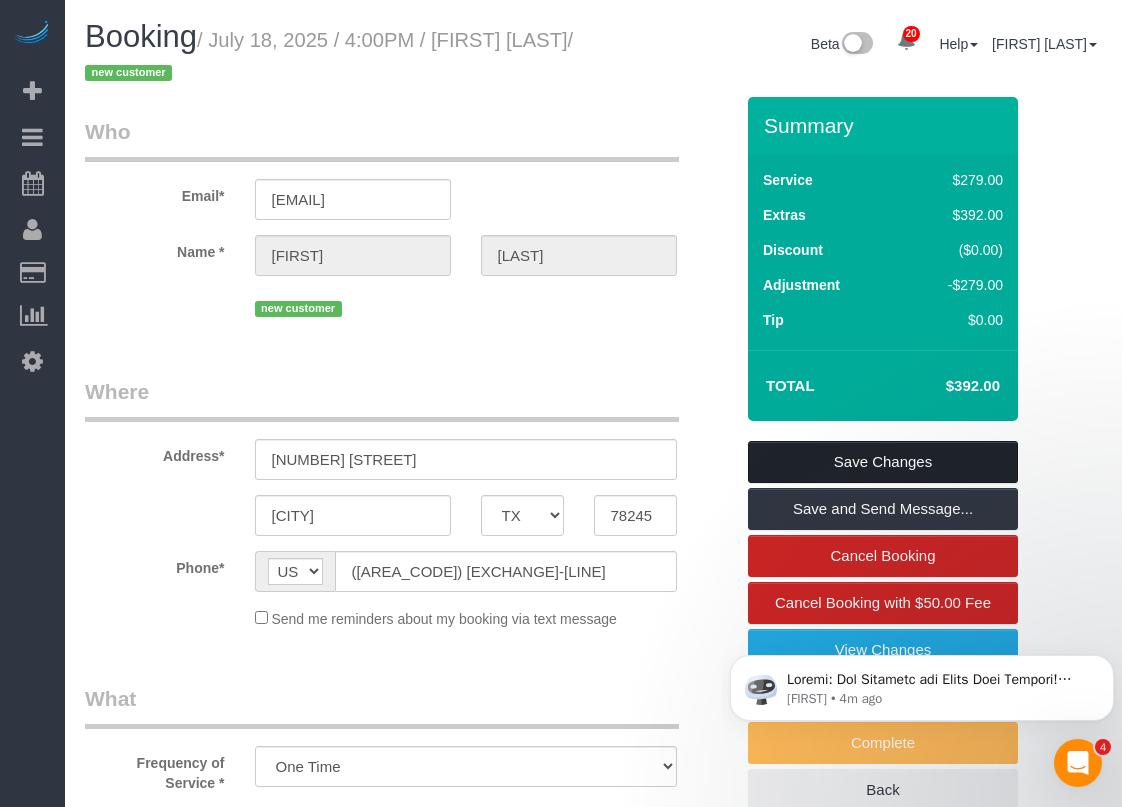 click on "Save Changes" at bounding box center (883, 462) 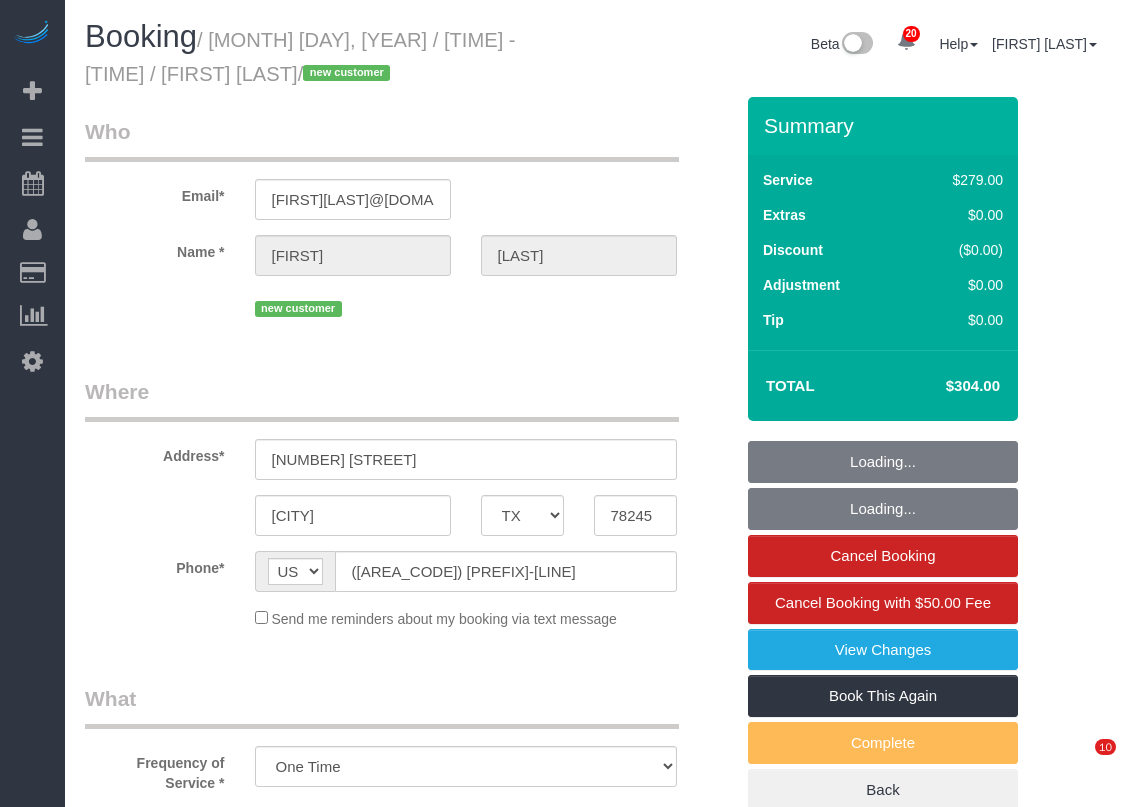 select on "TX" 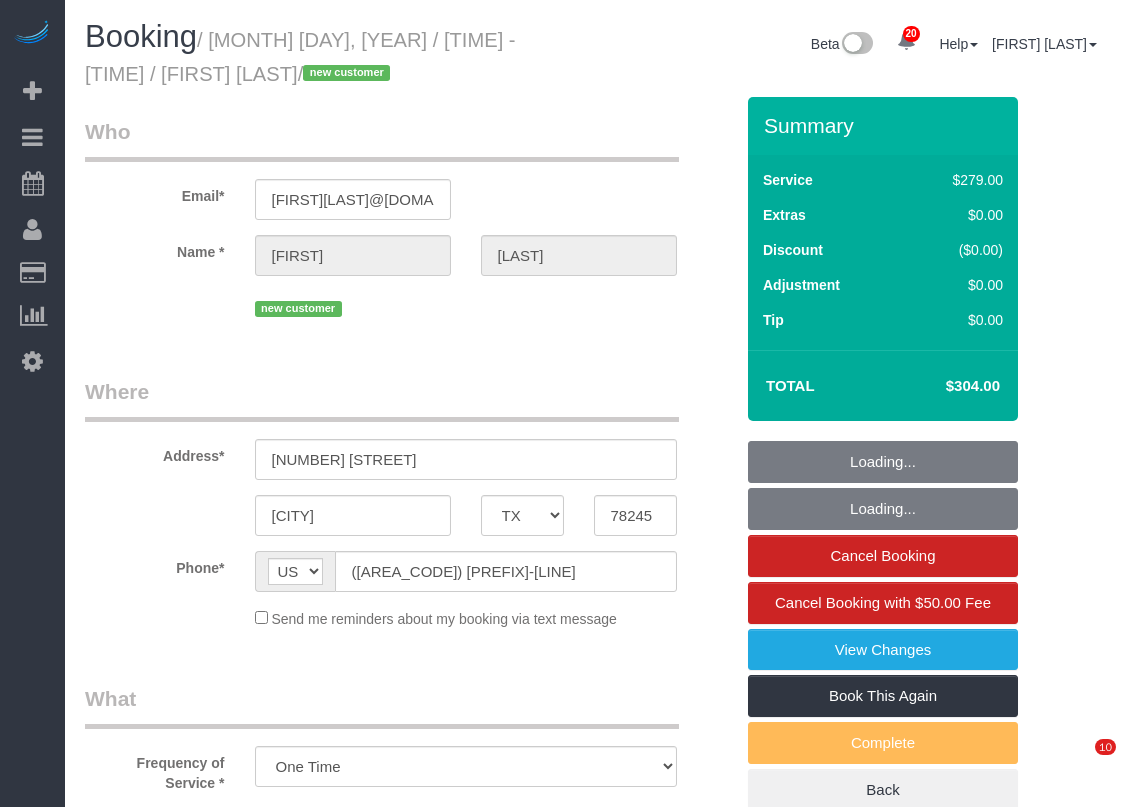 select on "string:fspay-[UUID]" 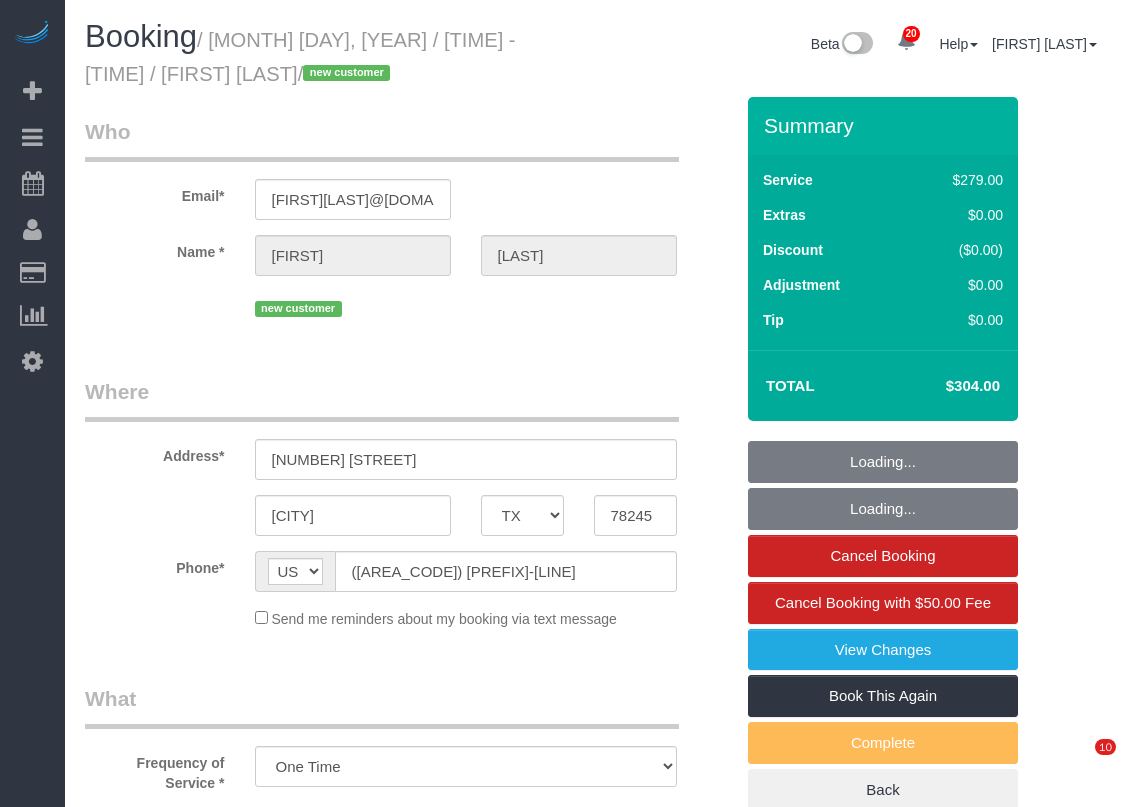 select on "spot1" 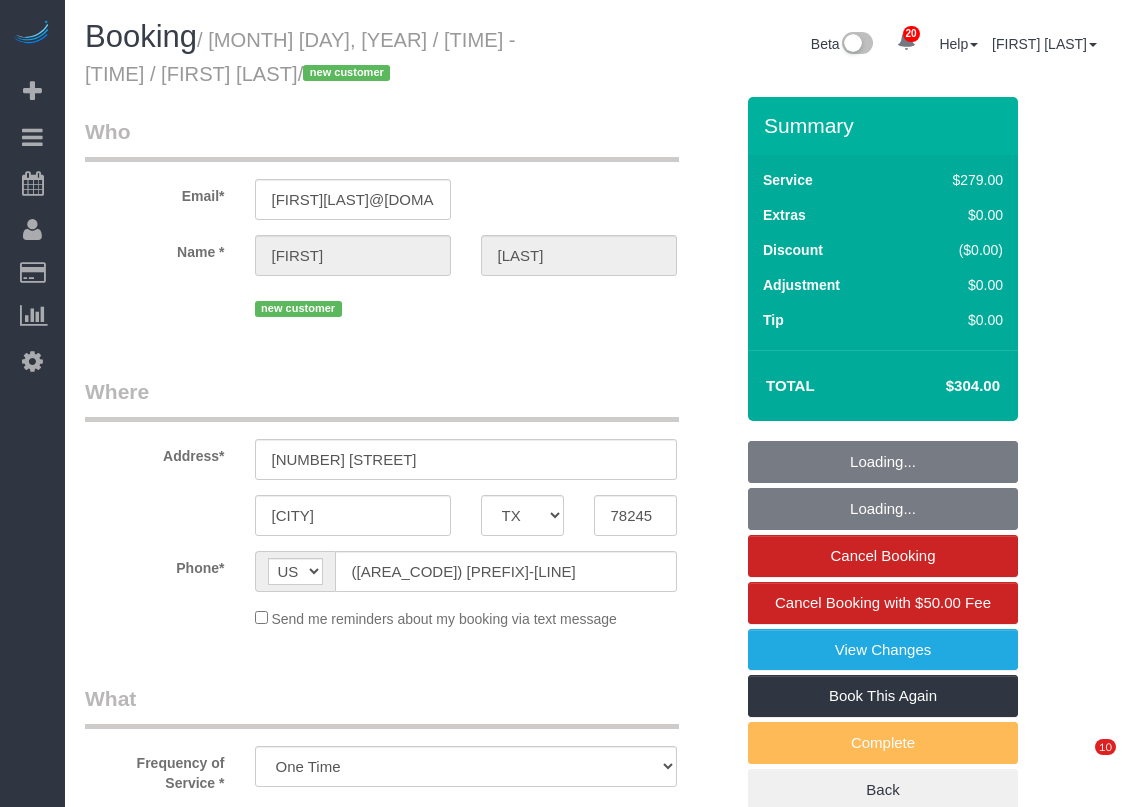 select on "spot22" 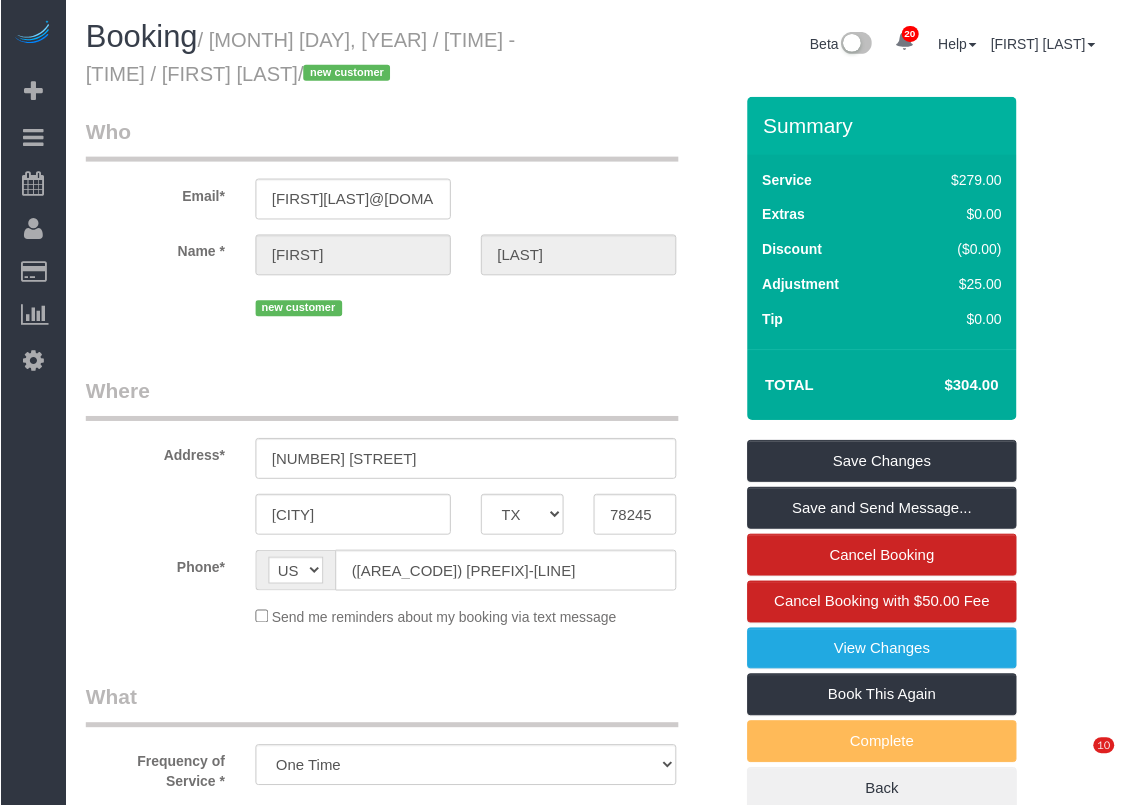 scroll, scrollTop: 0, scrollLeft: 0, axis: both 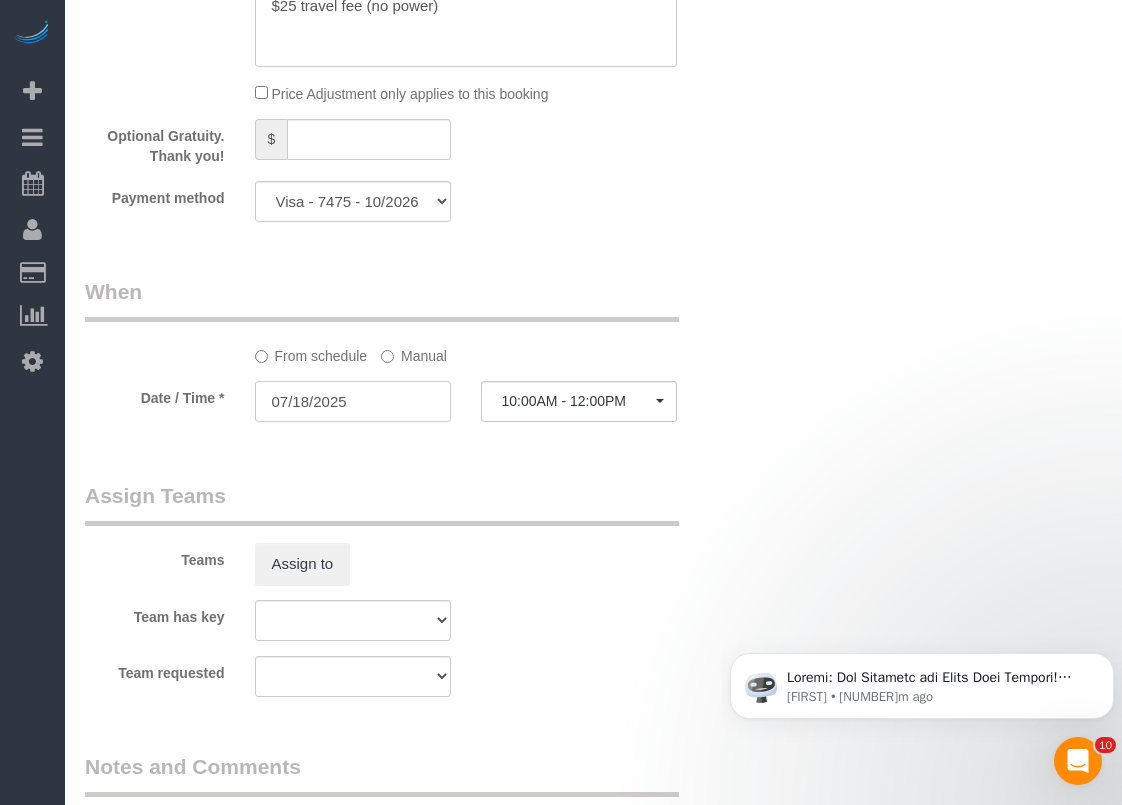 click on "07/18/2025" at bounding box center [353, 401] 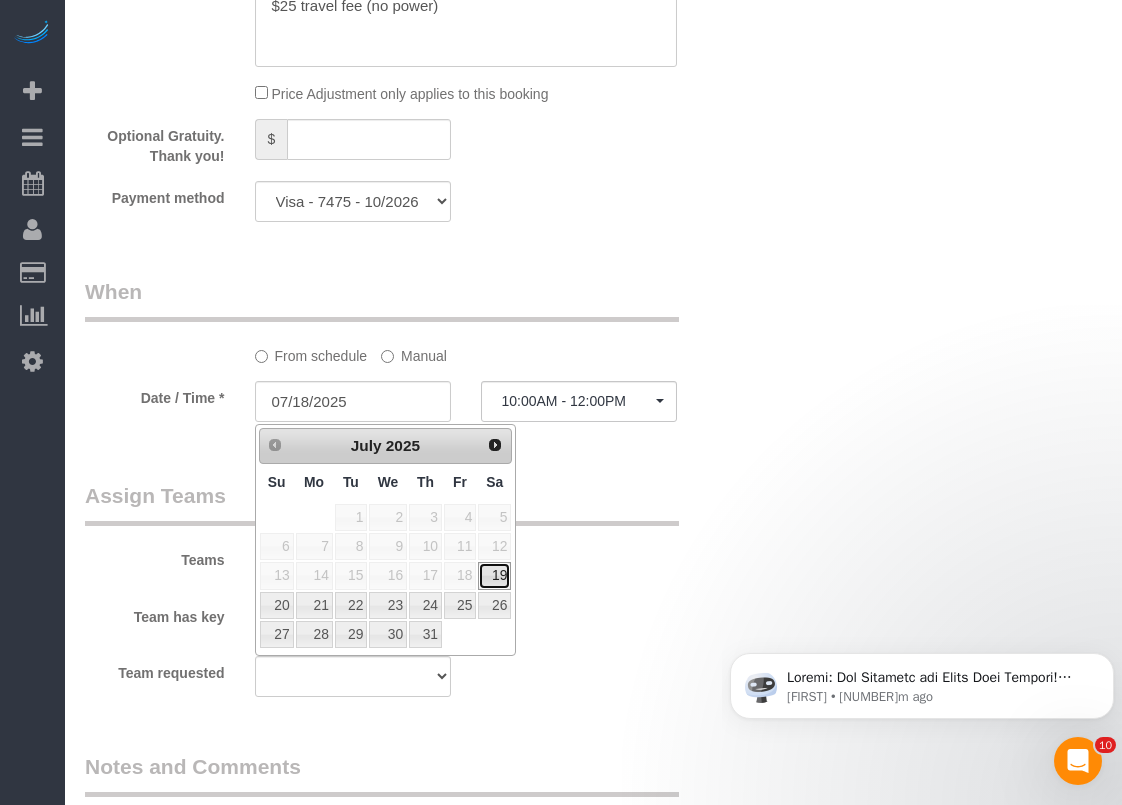 click on "19" at bounding box center [494, 575] 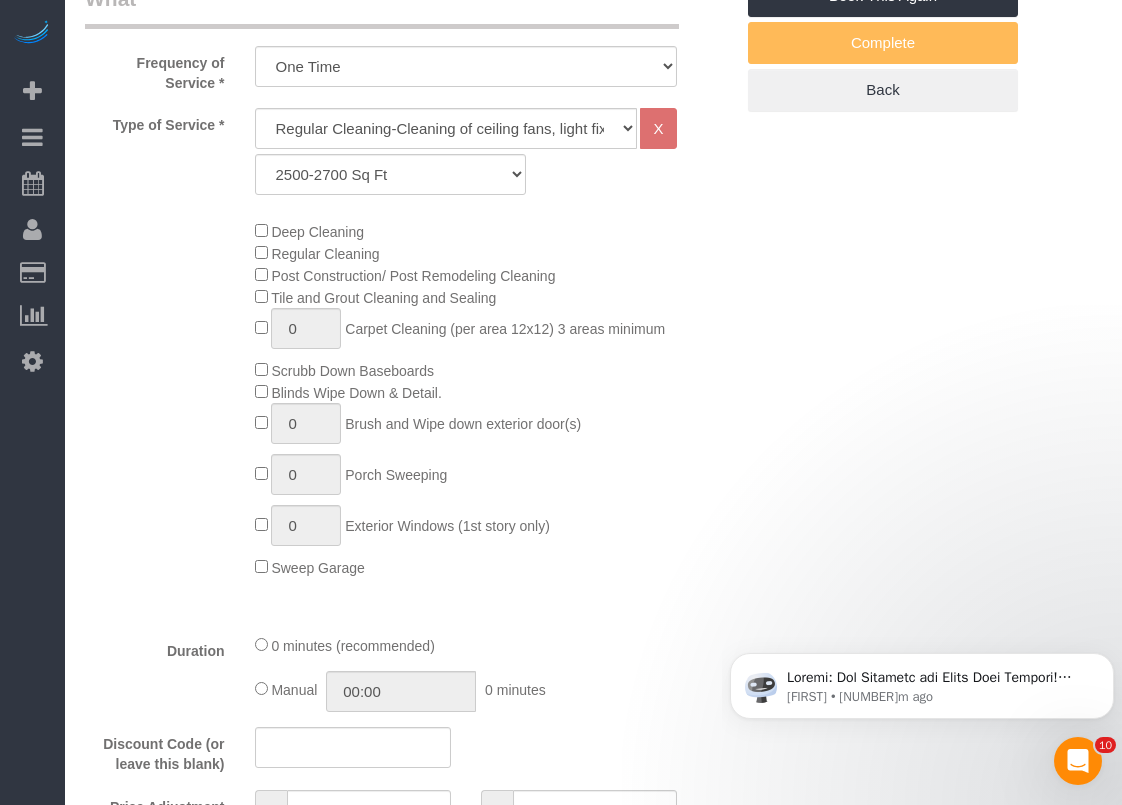 scroll, scrollTop: 300, scrollLeft: 0, axis: vertical 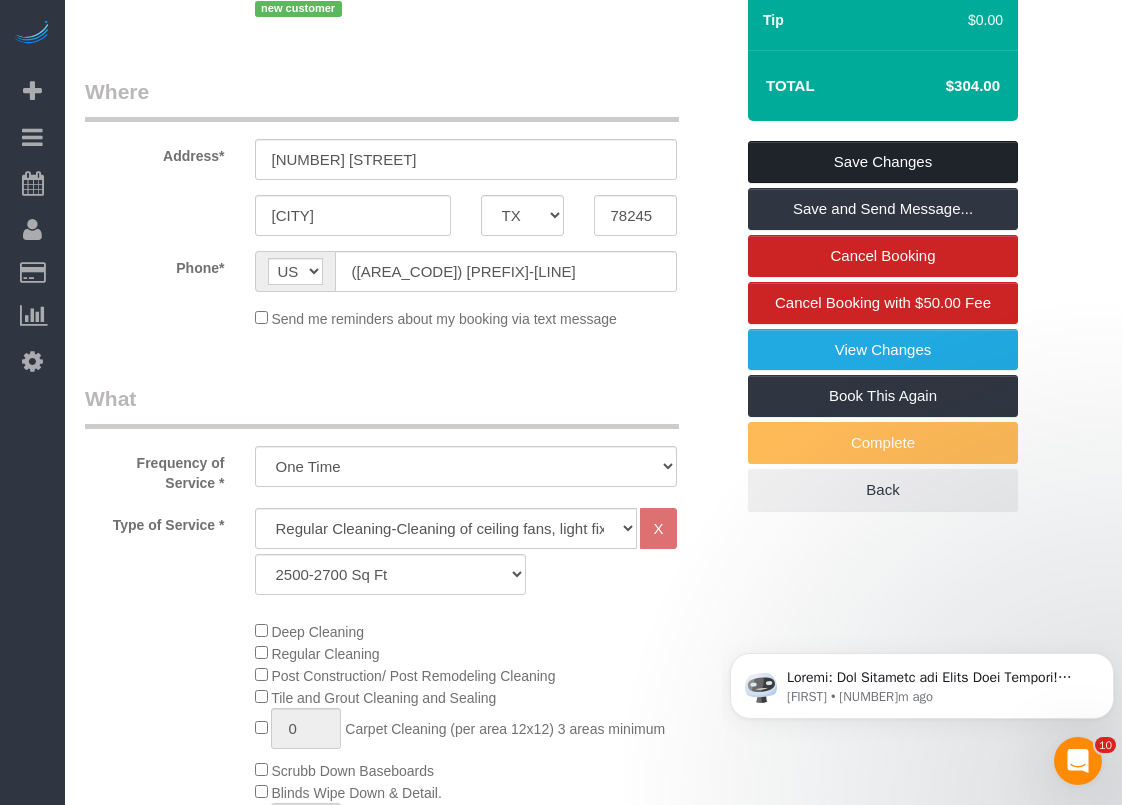 click on "Save Changes" at bounding box center [883, 162] 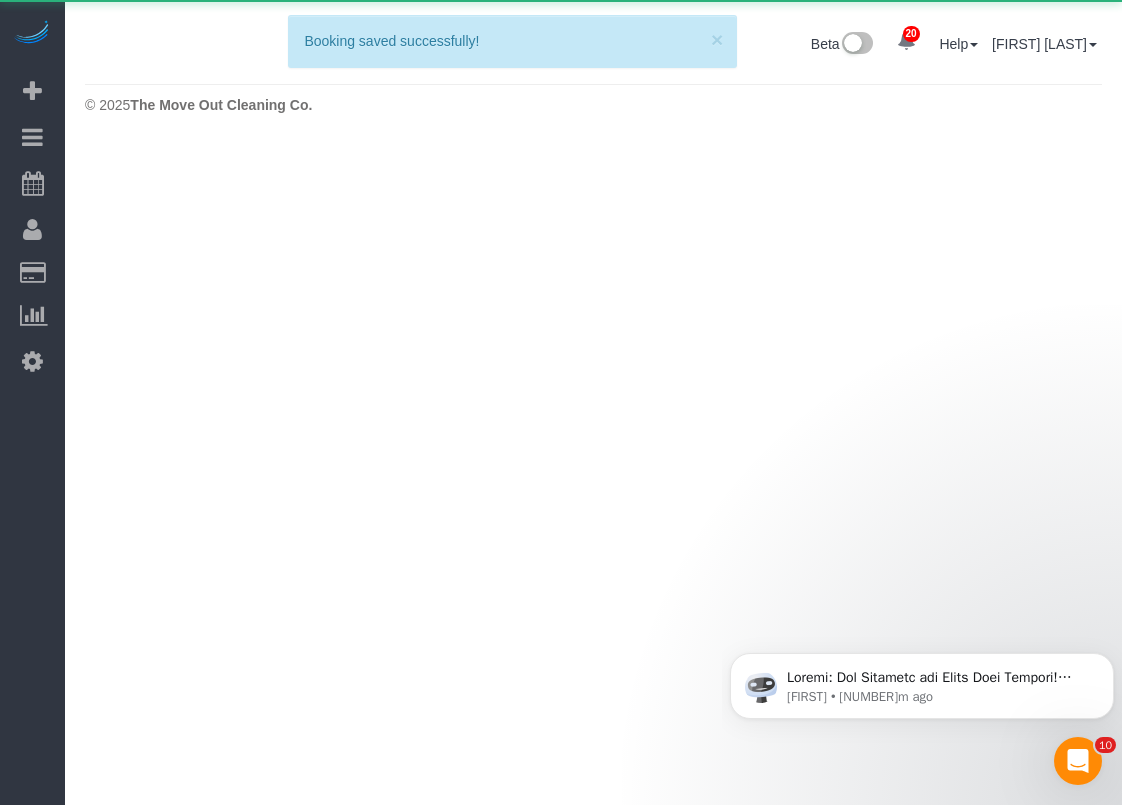 scroll, scrollTop: 0, scrollLeft: 0, axis: both 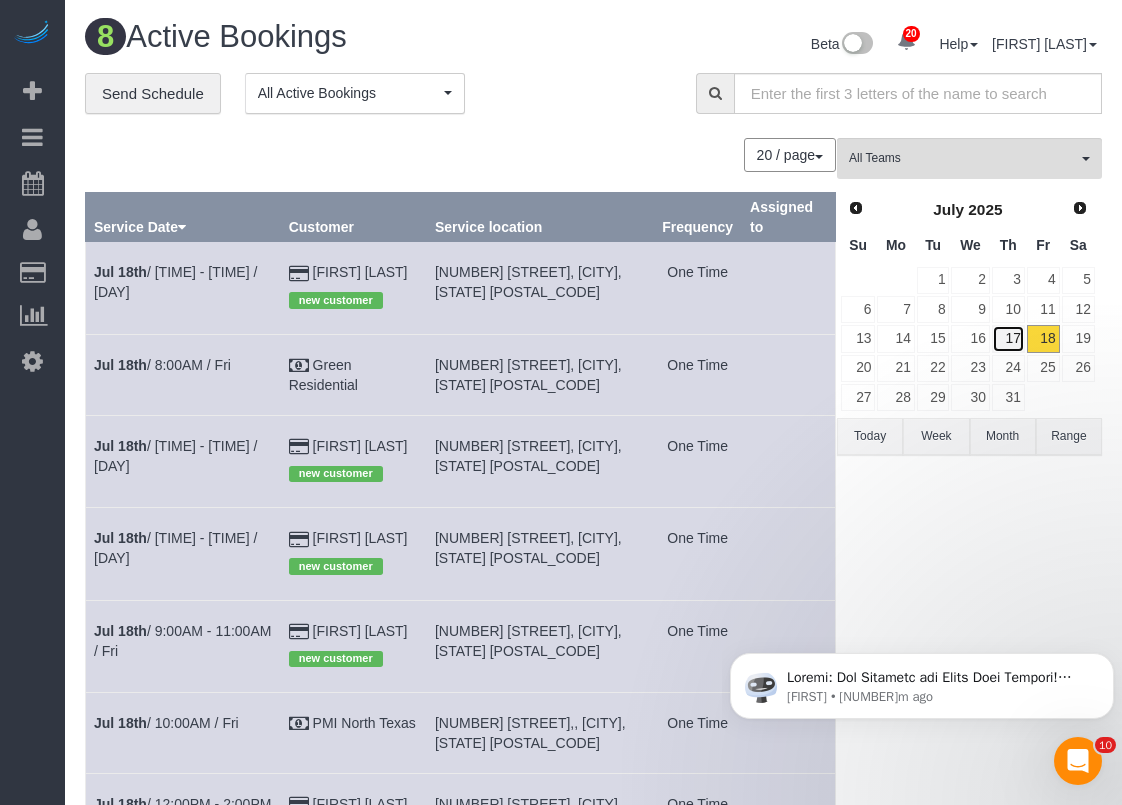 click on "17" at bounding box center [1008, 338] 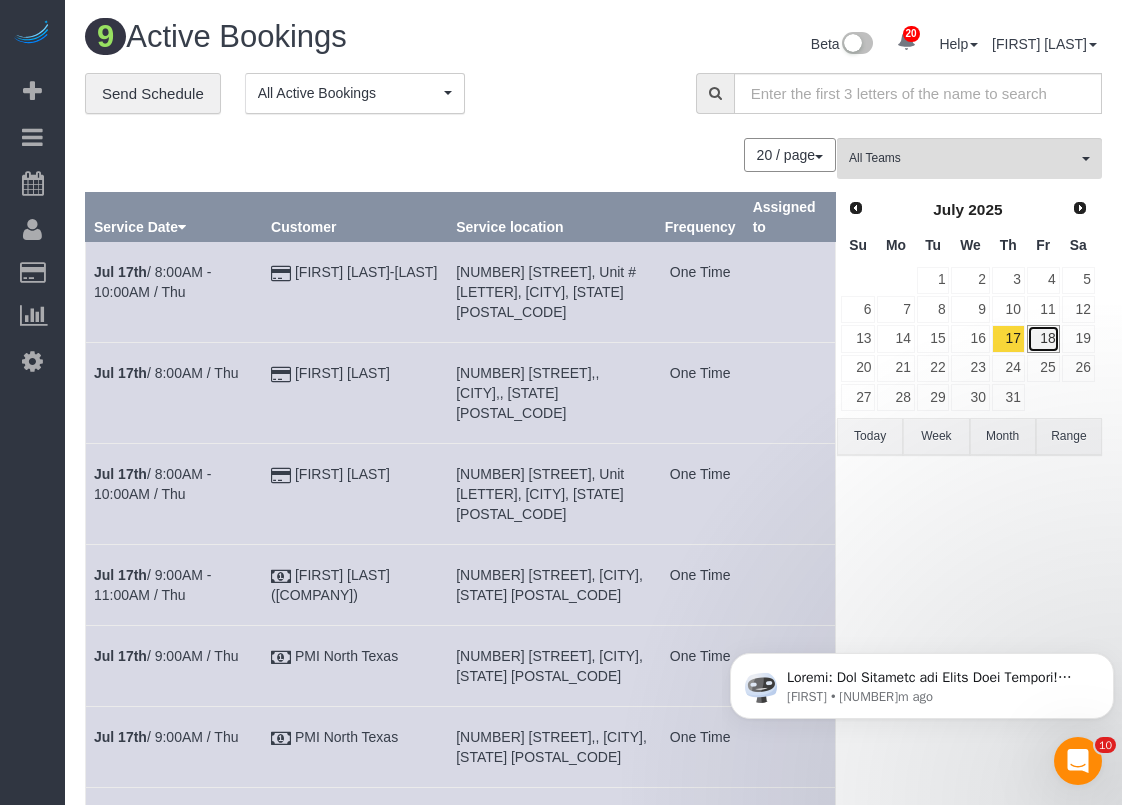 click on "18" at bounding box center (1043, 338) 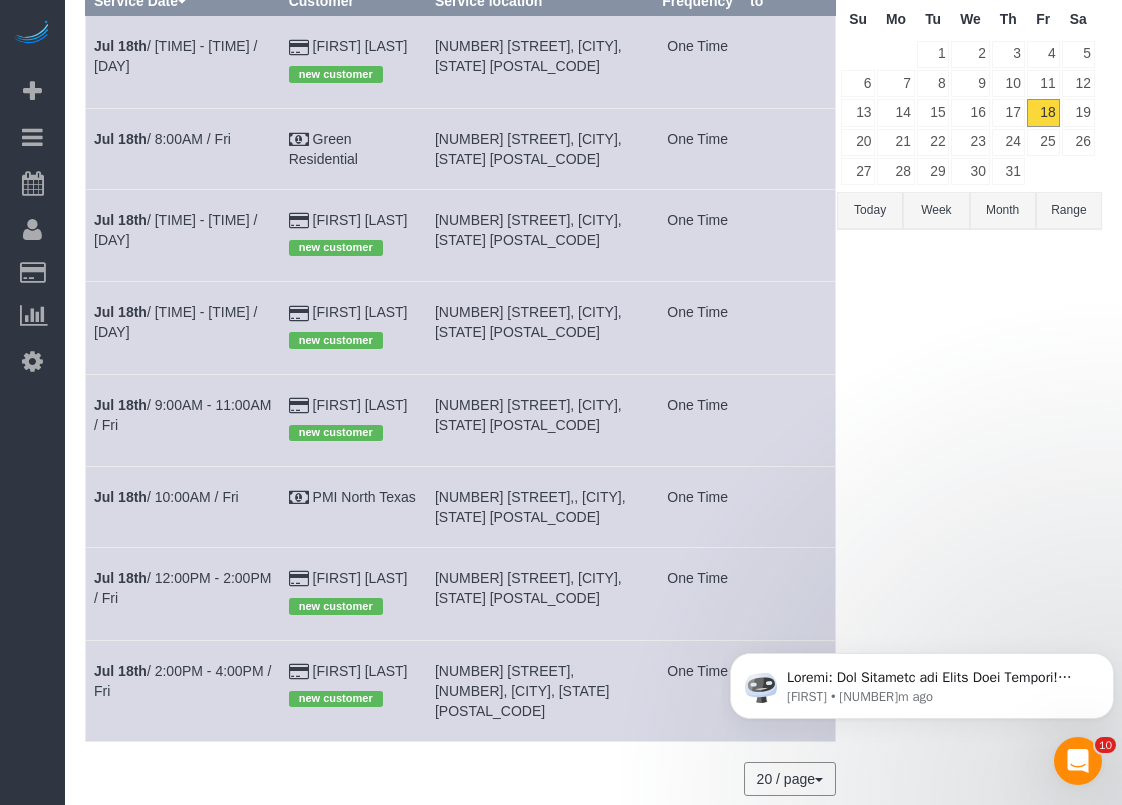 scroll, scrollTop: 196, scrollLeft: 0, axis: vertical 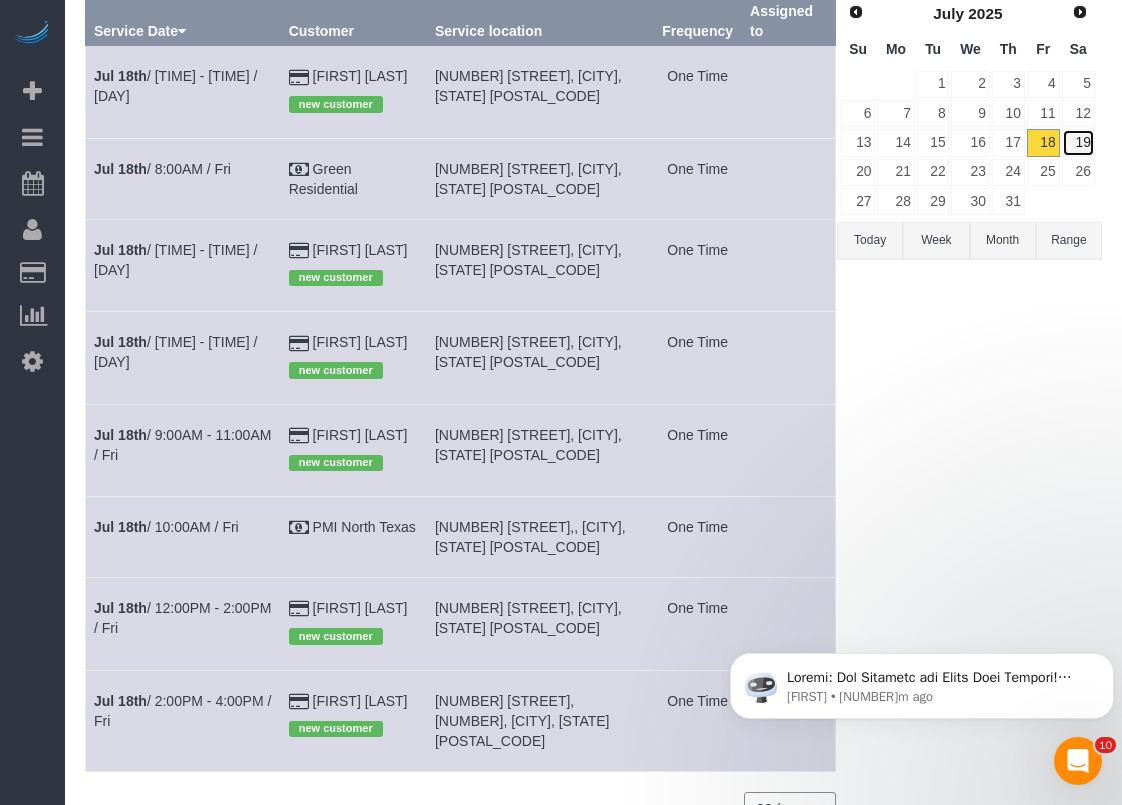 click on "19" at bounding box center [1078, 142] 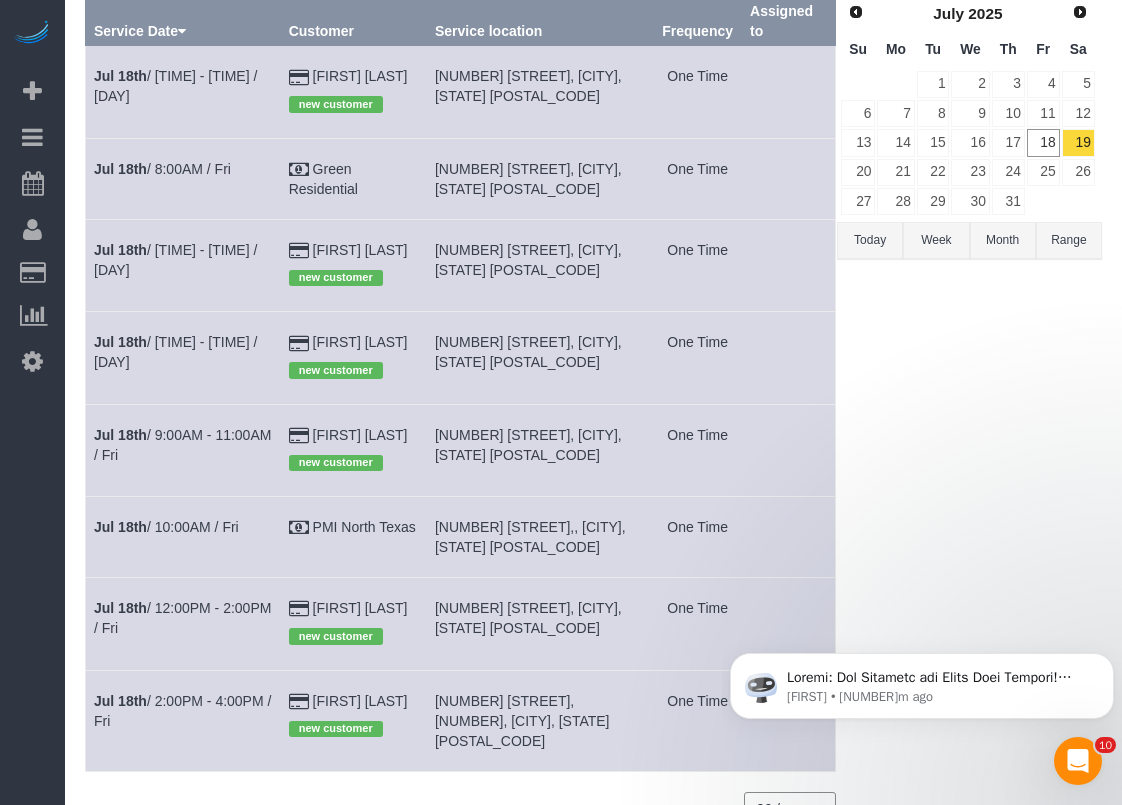 scroll, scrollTop: 70, scrollLeft: 0, axis: vertical 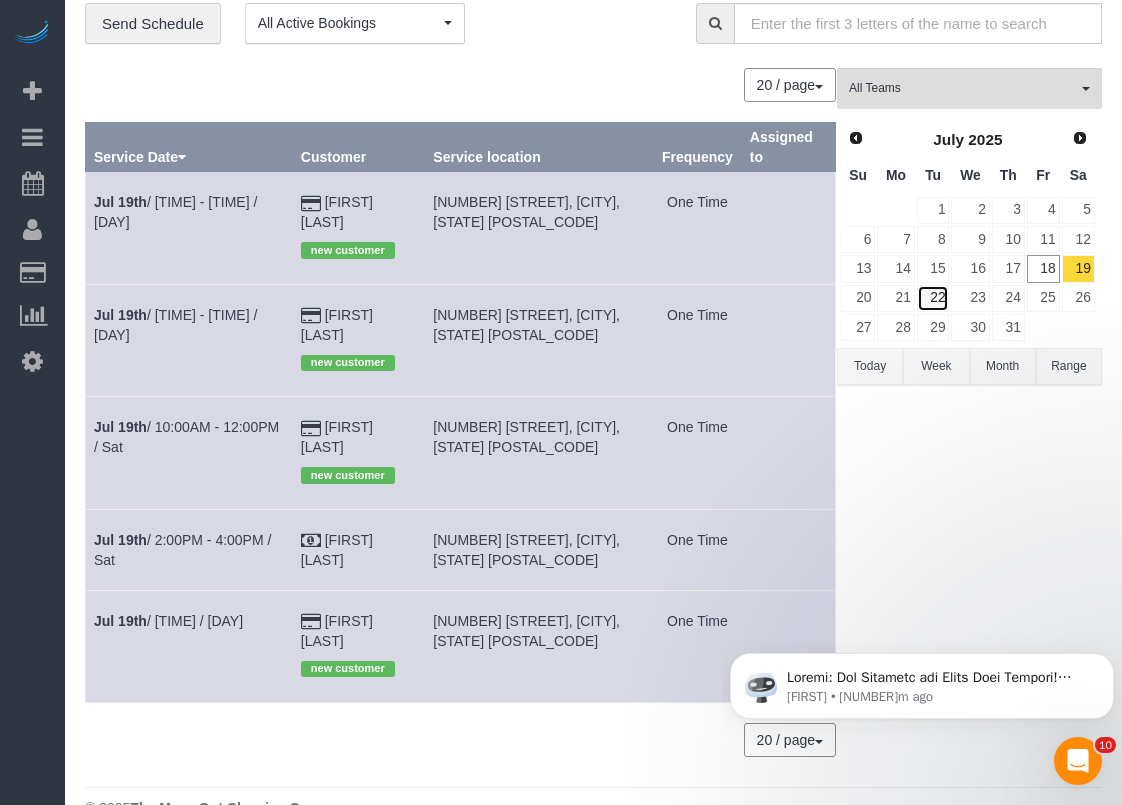 click on "22" at bounding box center (933, 298) 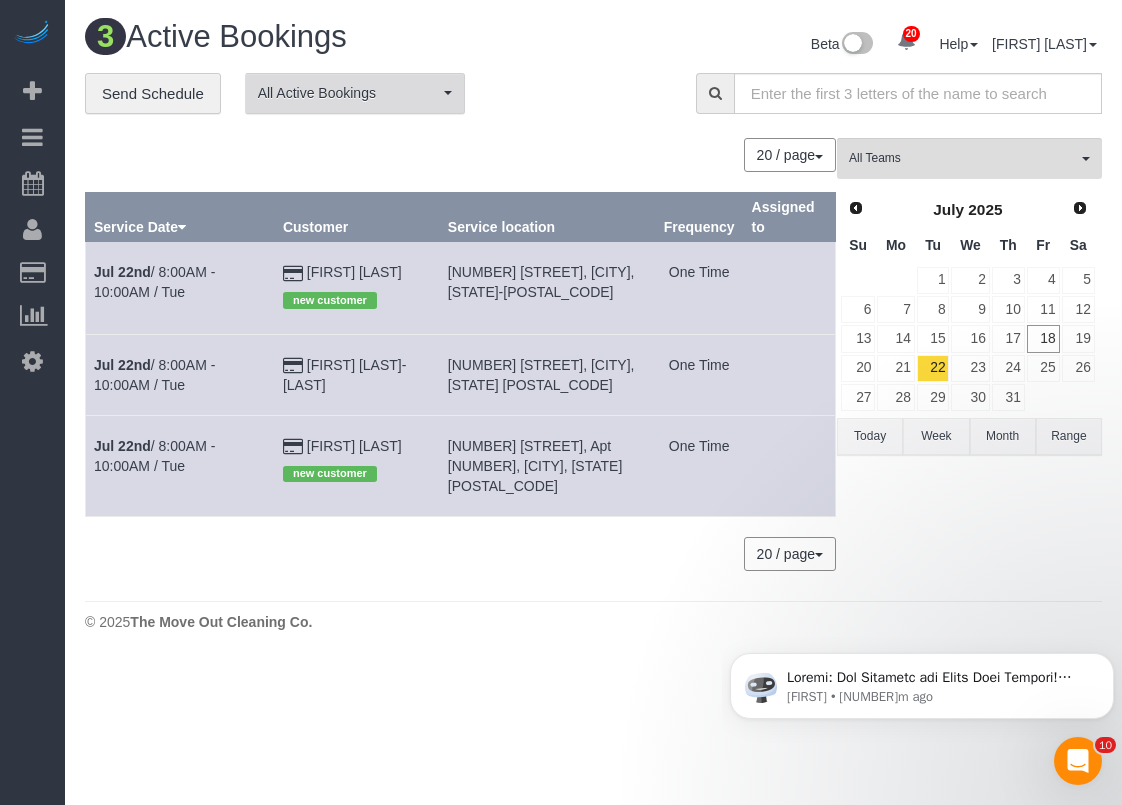 scroll, scrollTop: 0, scrollLeft: 0, axis: both 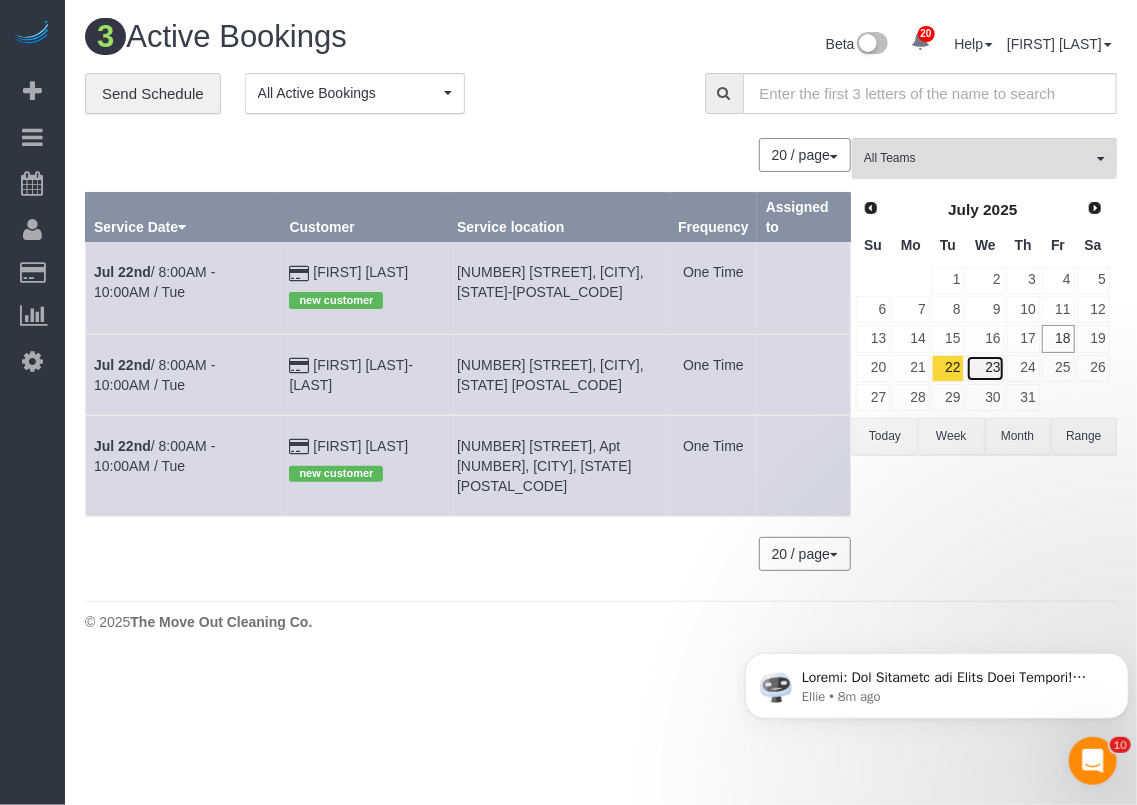click on "23" at bounding box center (985, 368) 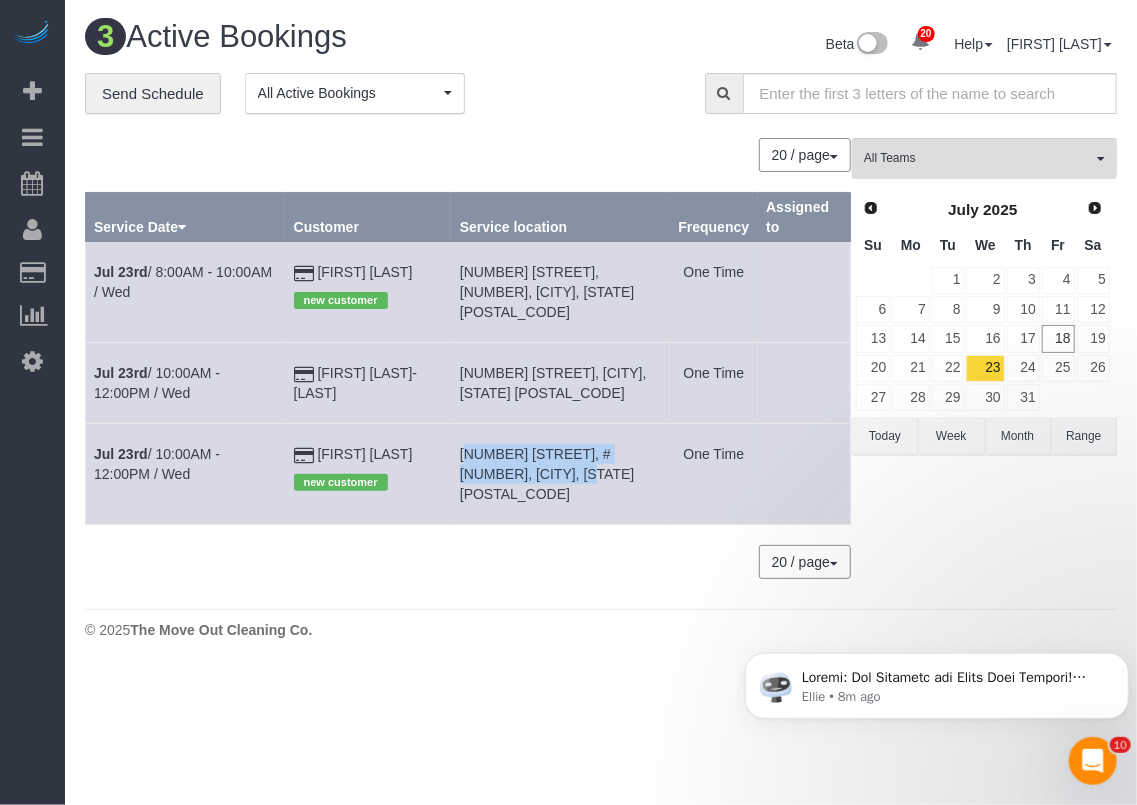 drag, startPoint x: 468, startPoint y: 443, endPoint x: 526, endPoint y: 467, distance: 62.76942 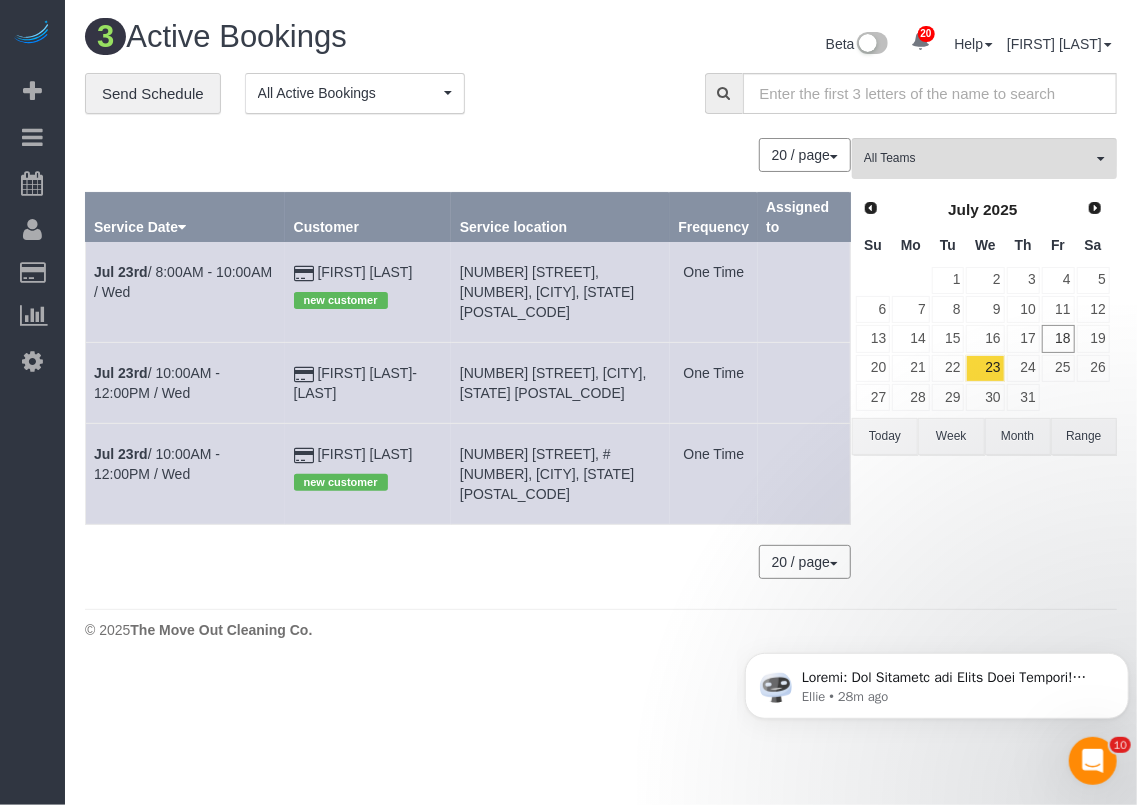 click on "3  Active Bookings
Beta
20
Your Notifications
You have 0 alerts
×
You have 6  to charge for [DATE]
×
You have 3  to charge for [DATE]
×
You have 5  to charge for [DATE]
×
×" at bounding box center [601, 334] 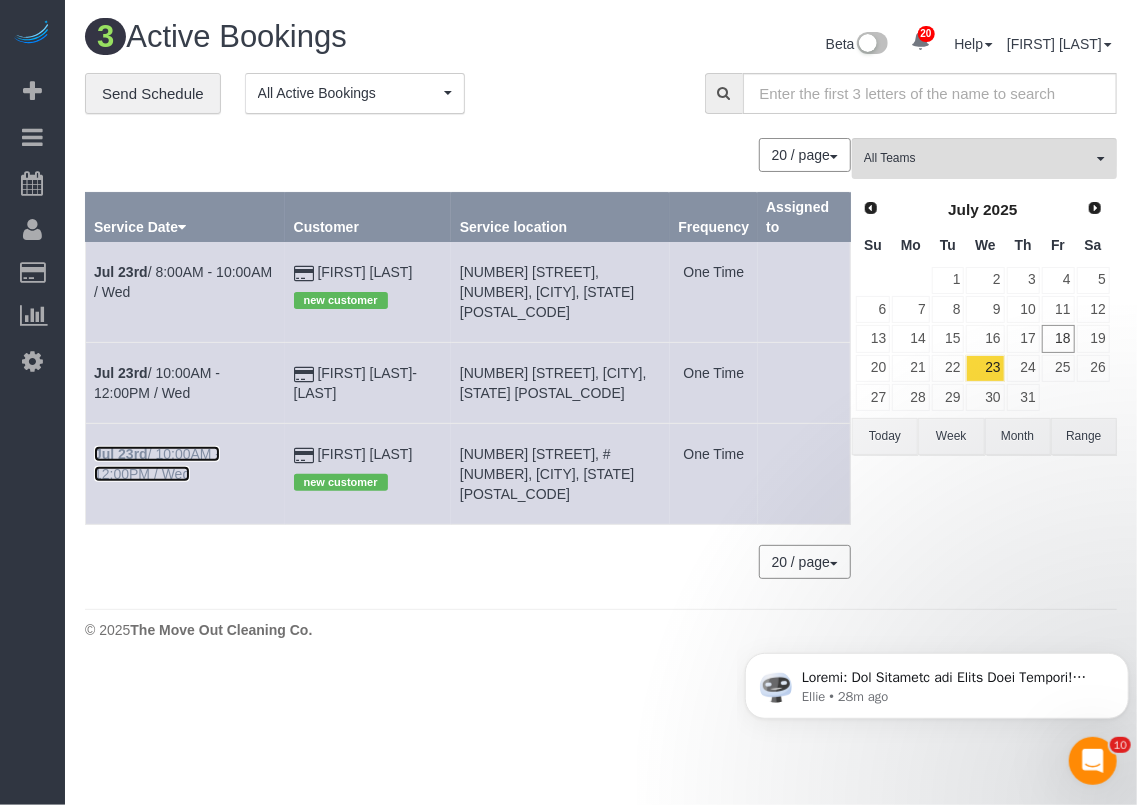 click on "[MONTH] [DAY]th
/ [TIME] - [TIME] / [DAY]" at bounding box center [157, 464] 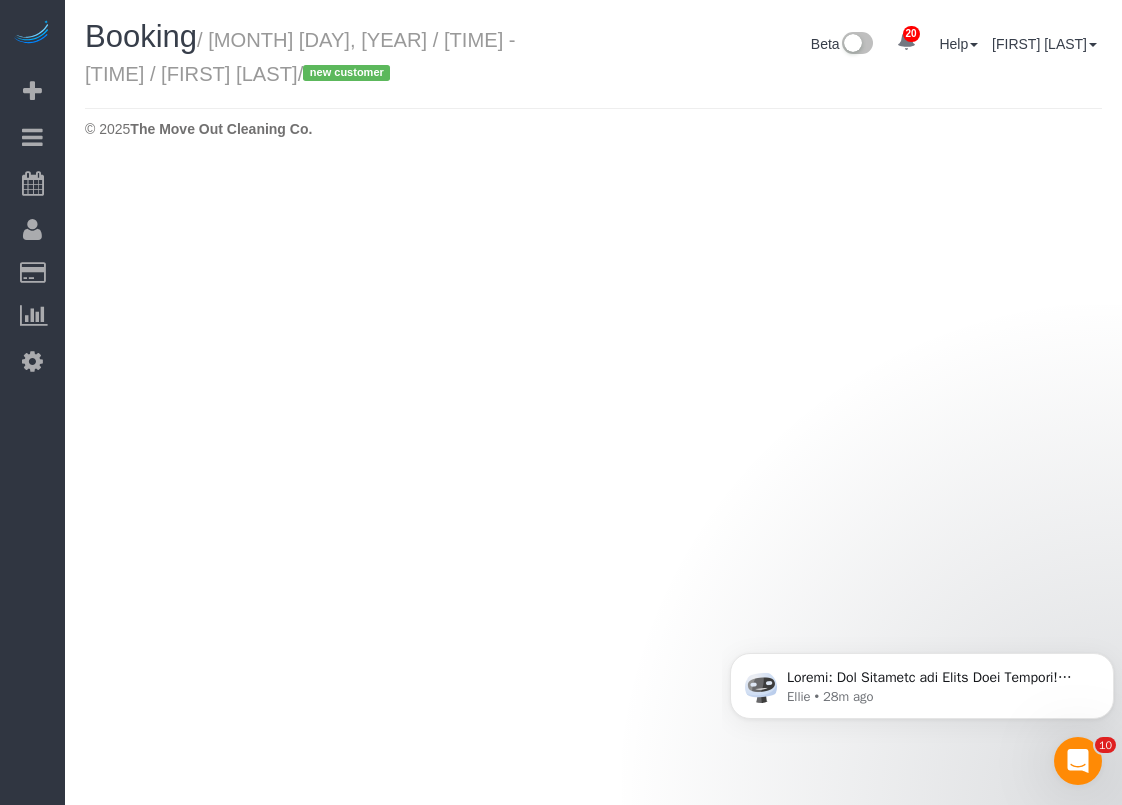 select on "TX" 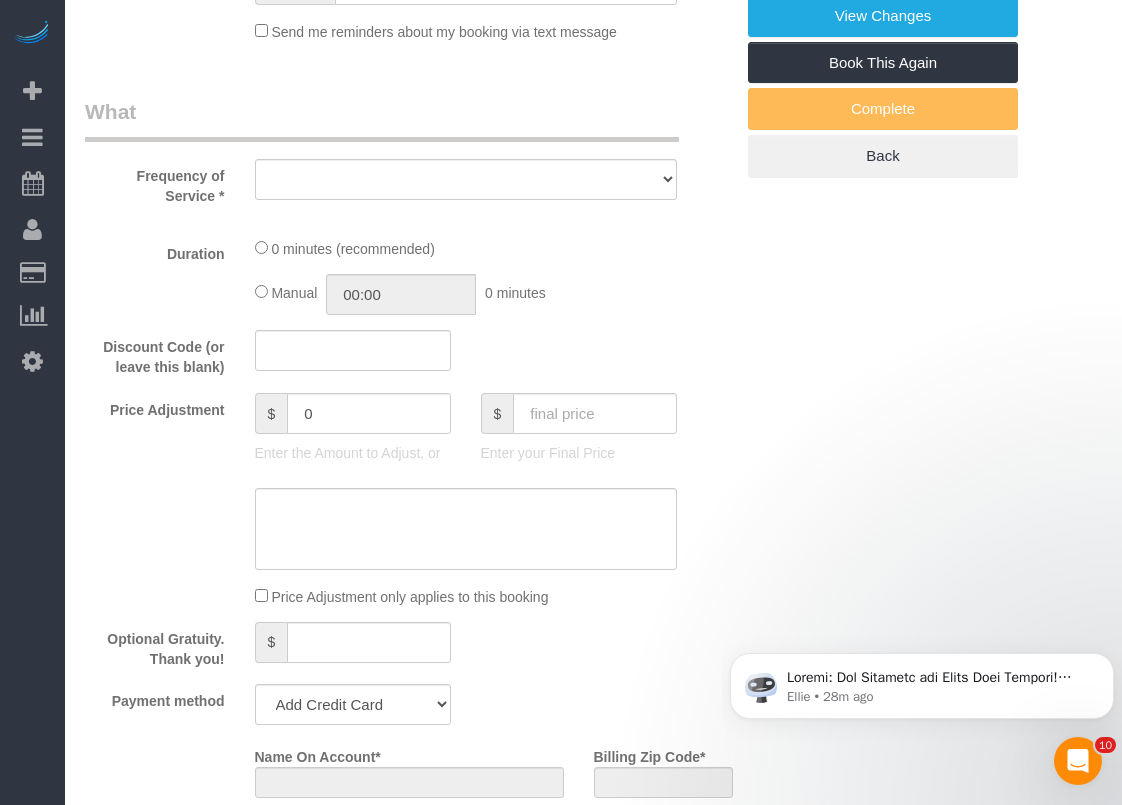select on "string:fspay-[UUID]" 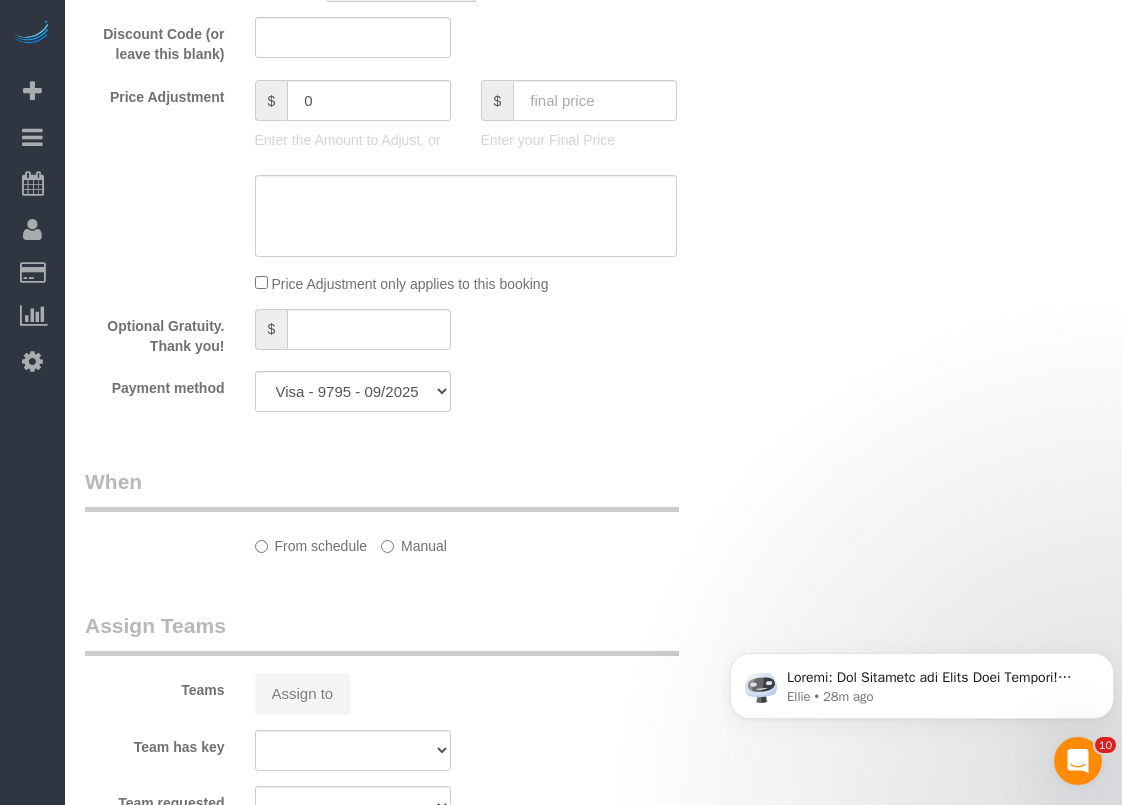 select on "object:[NUMBER]" 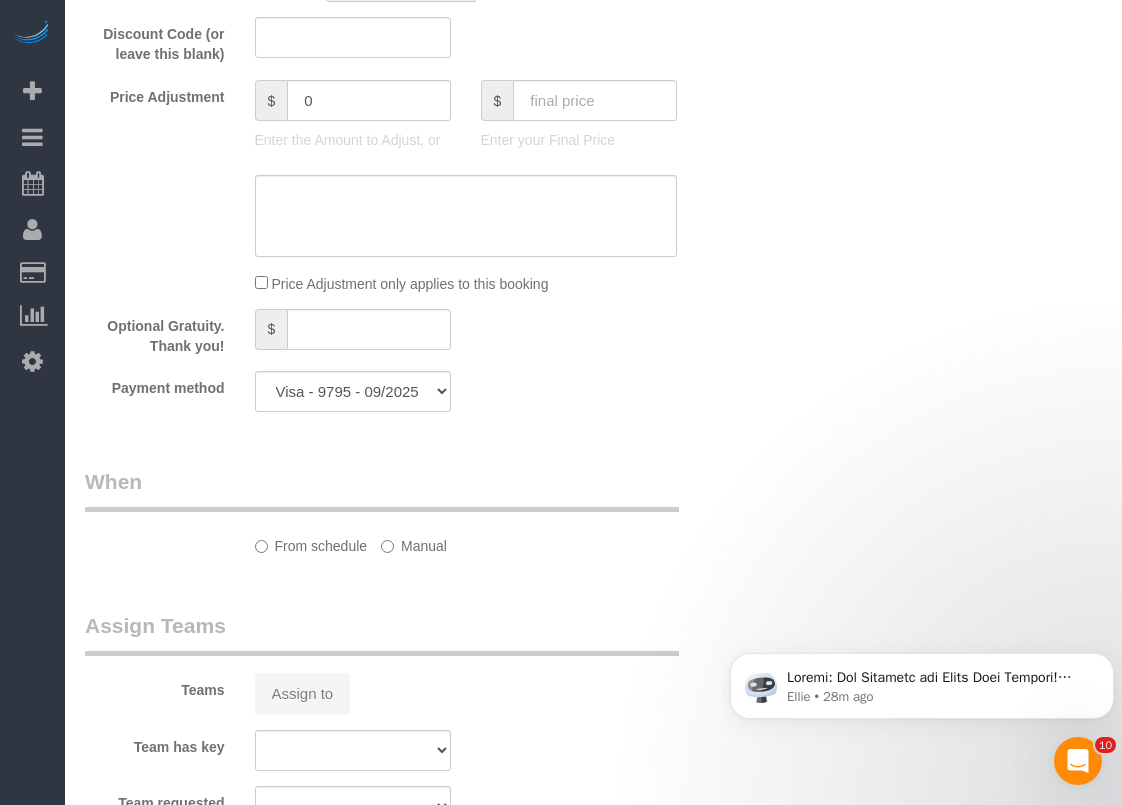select on "spot44" 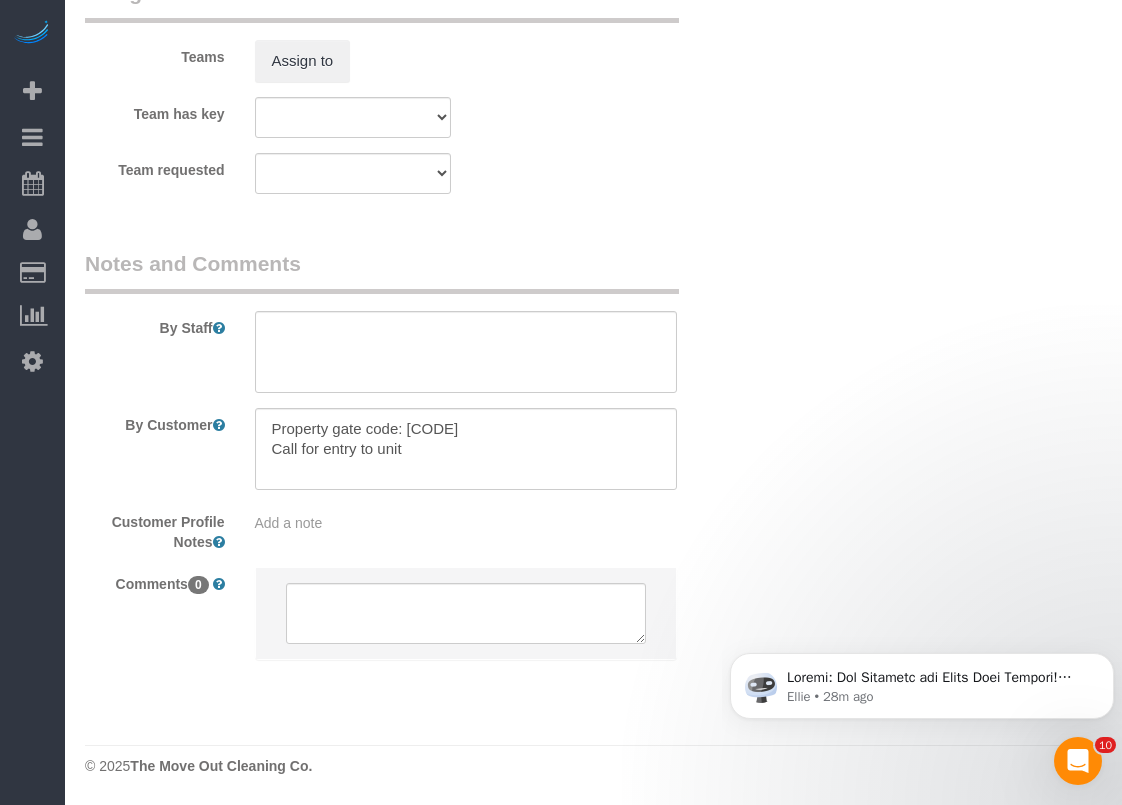 select on "3" 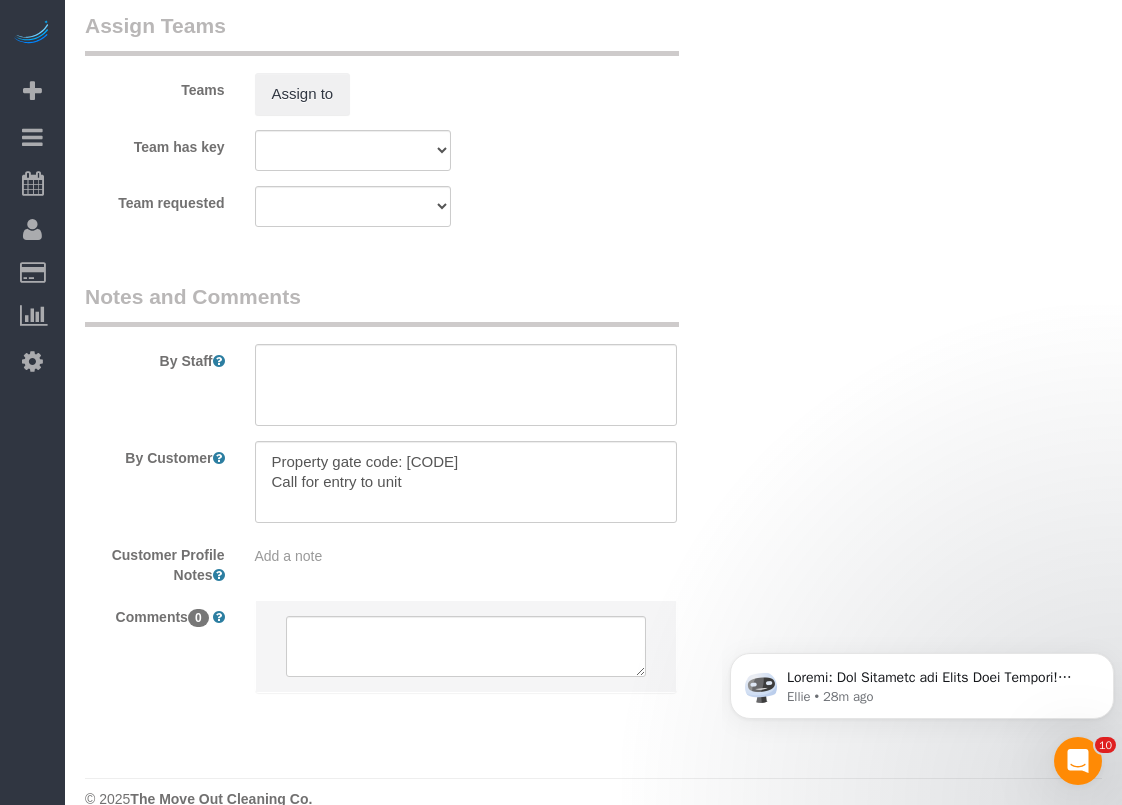 select on "object:[NUMBER]" 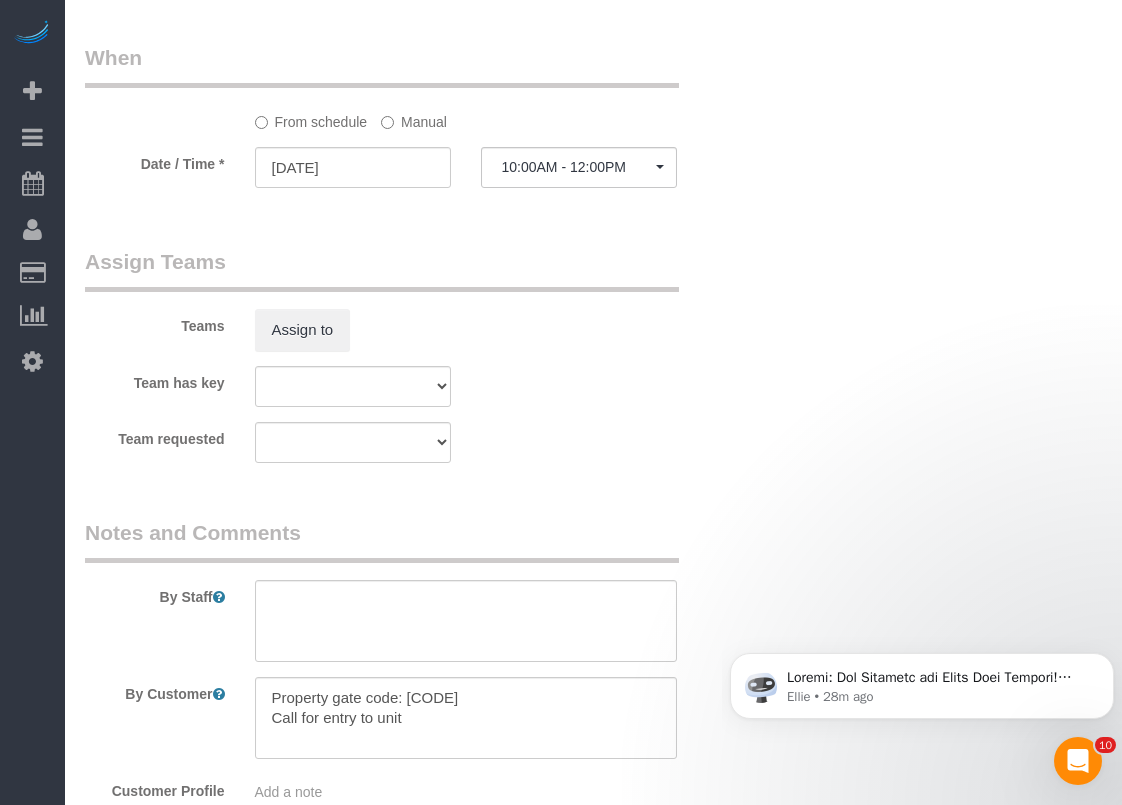 scroll, scrollTop: 2078, scrollLeft: 0, axis: vertical 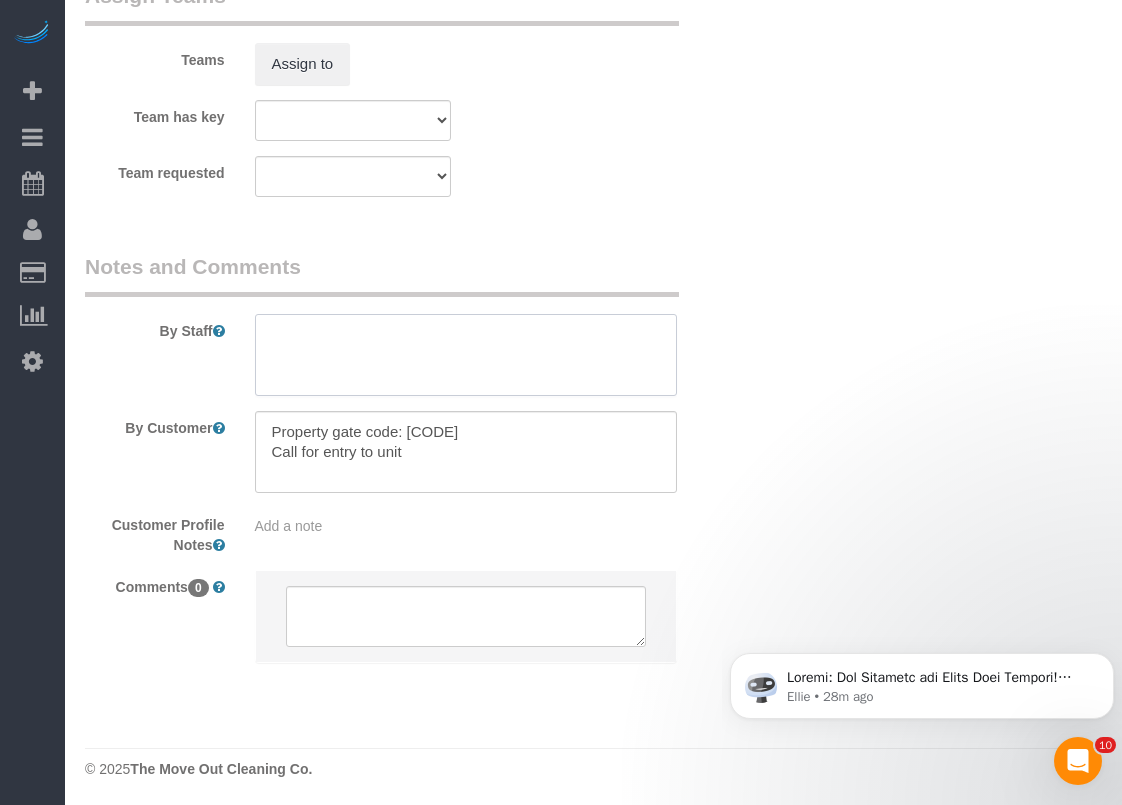 click at bounding box center (466, 355) 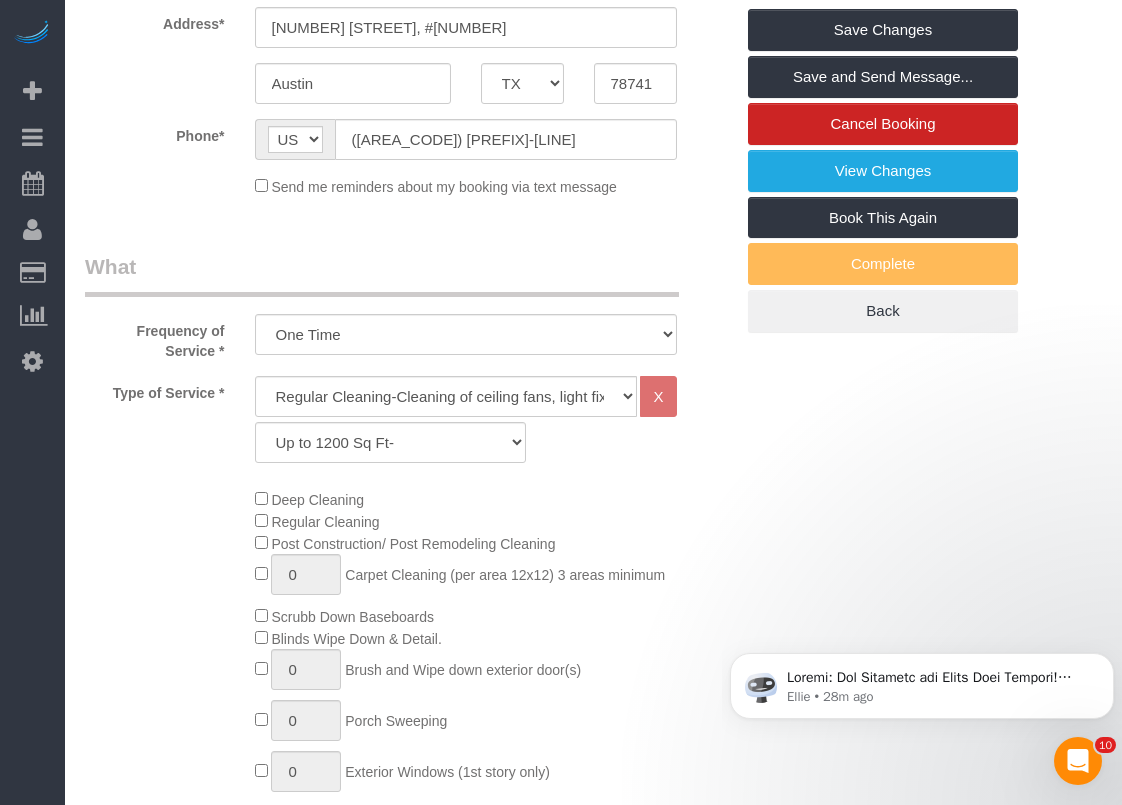 scroll, scrollTop: 0, scrollLeft: 0, axis: both 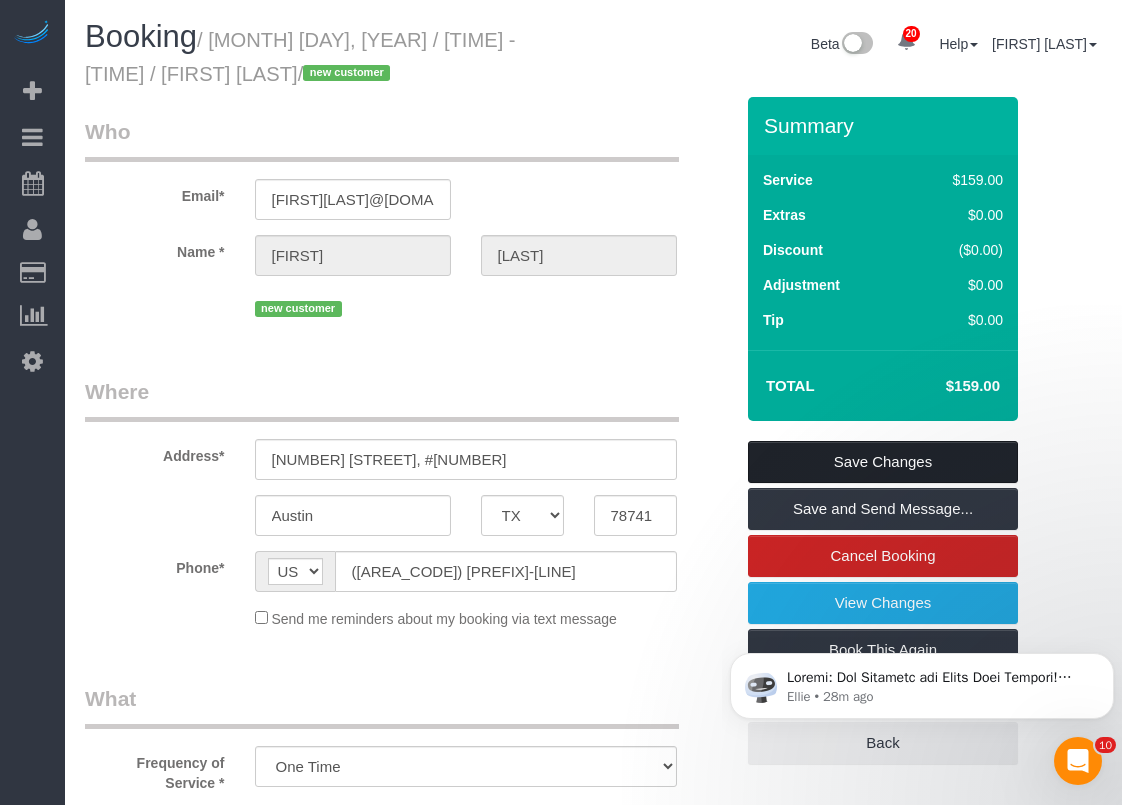 type on "Will open 10am-12pm" 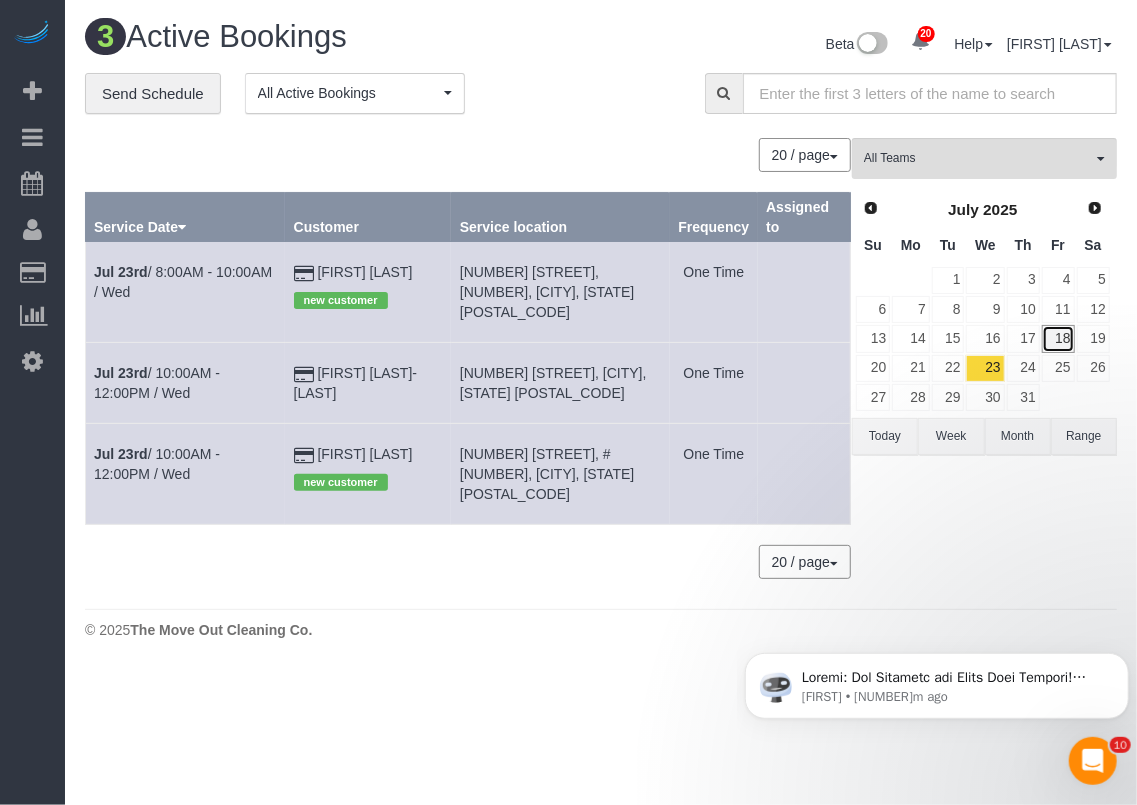 click on "18" at bounding box center (1058, 338) 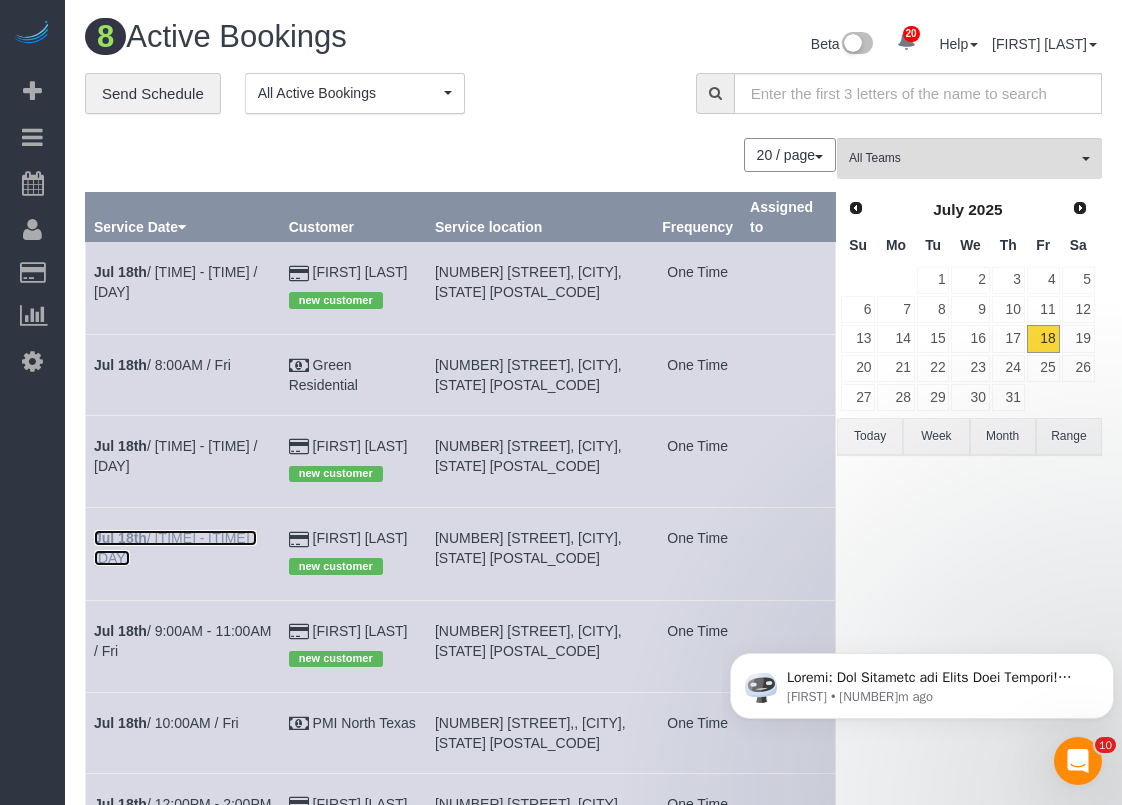 click on "[MONTH] [DAY]th
/ [TIME] - [TIME] / [DAY]" at bounding box center [175, 548] 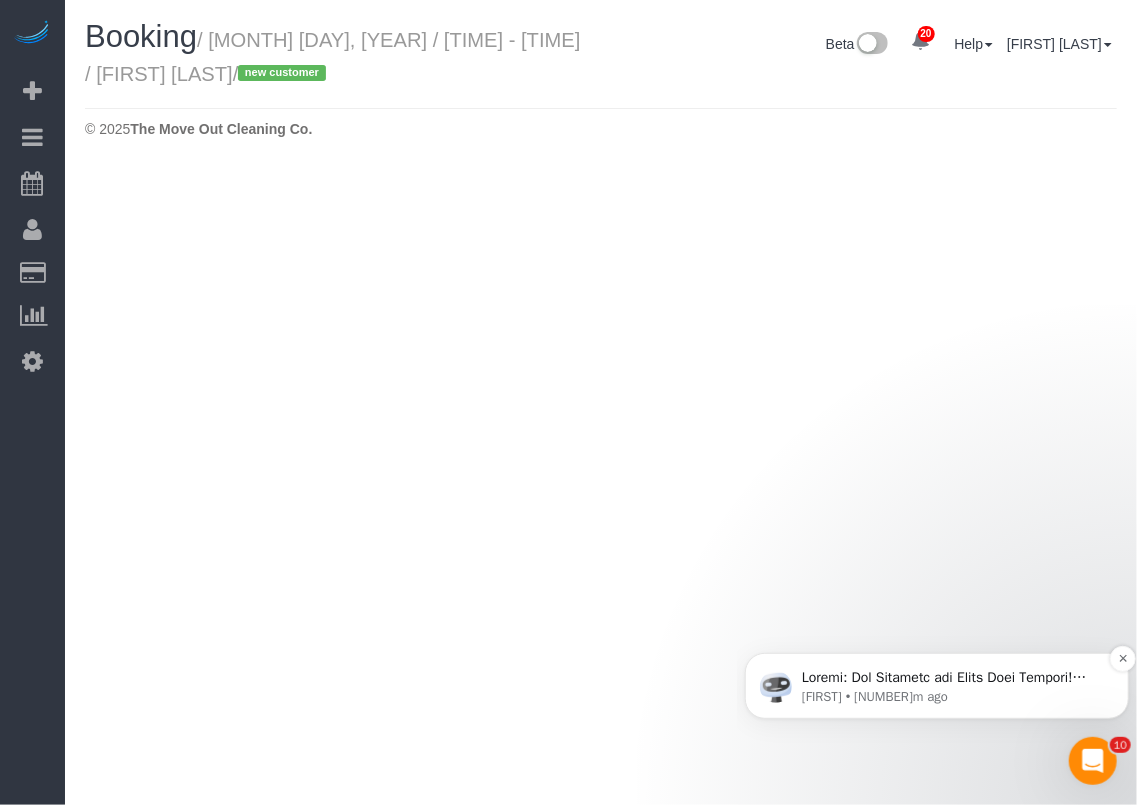 select on "TX" 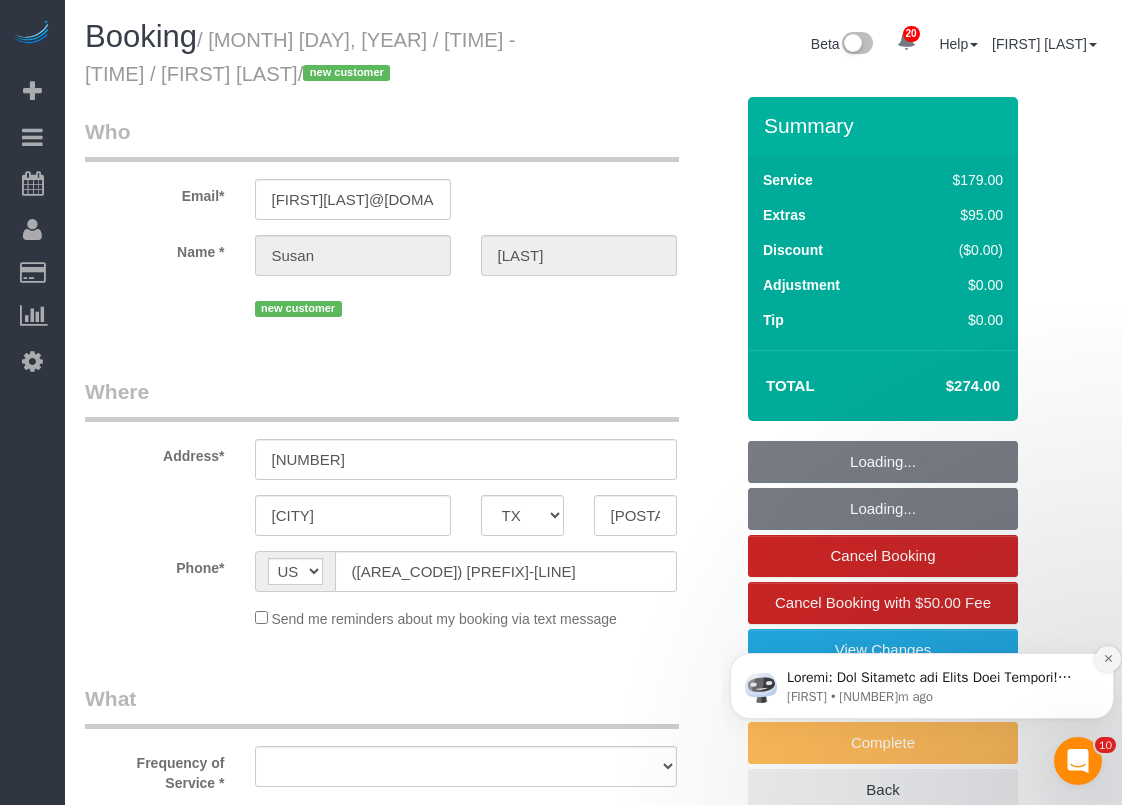 select on "string:fspay-a7cdd3a9-4d50-4c25-a90c-0914626497e3" 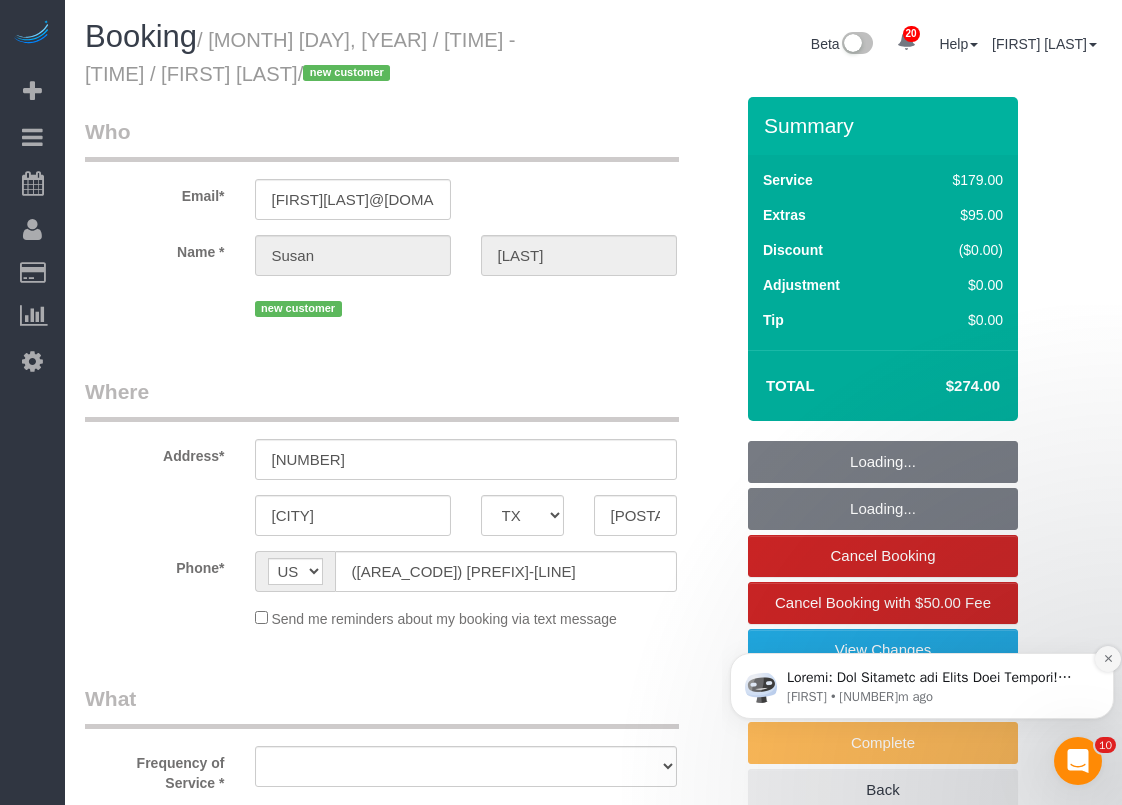select on "object:[NUMBER]" 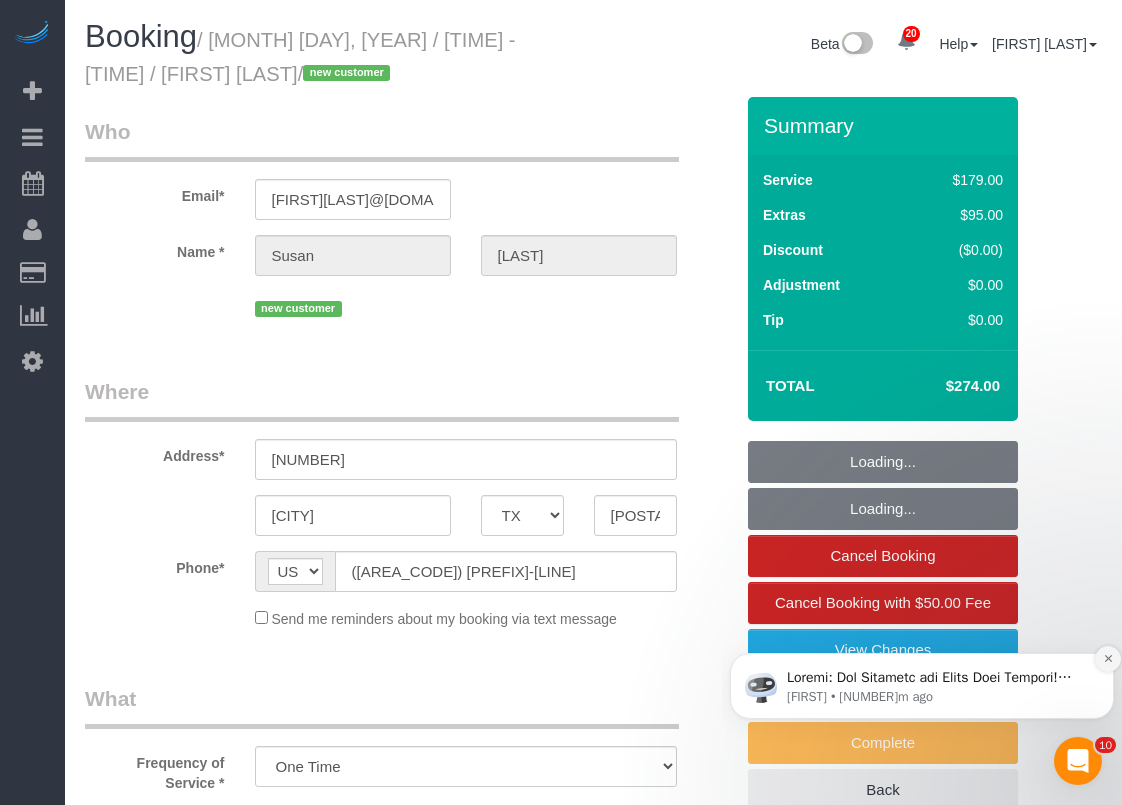 click at bounding box center [1108, 659] 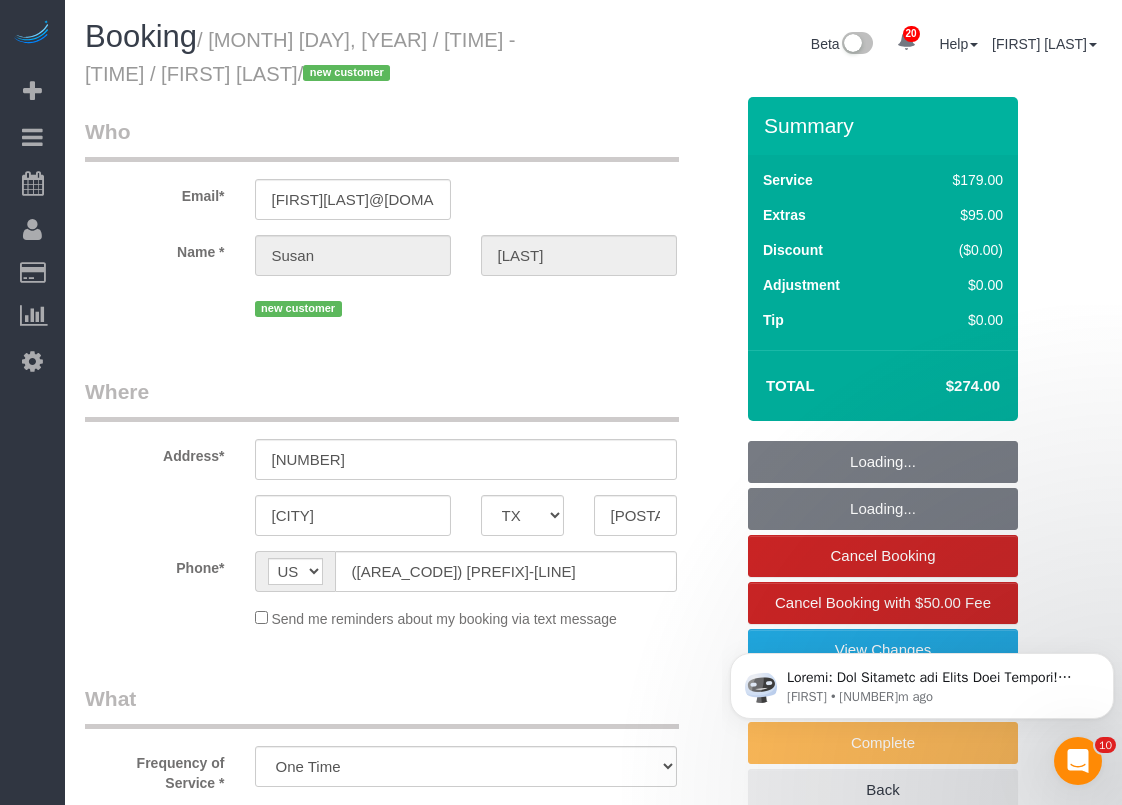 select on "object:[NUMBER]" 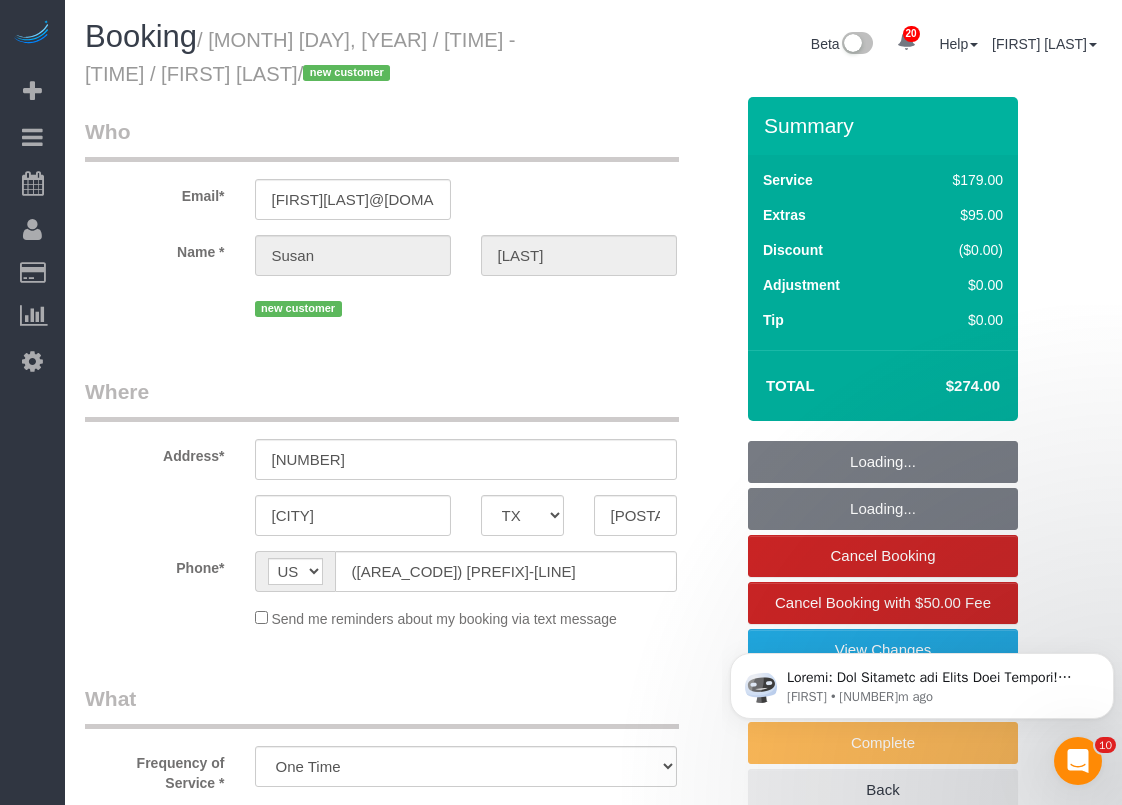 select on "3" 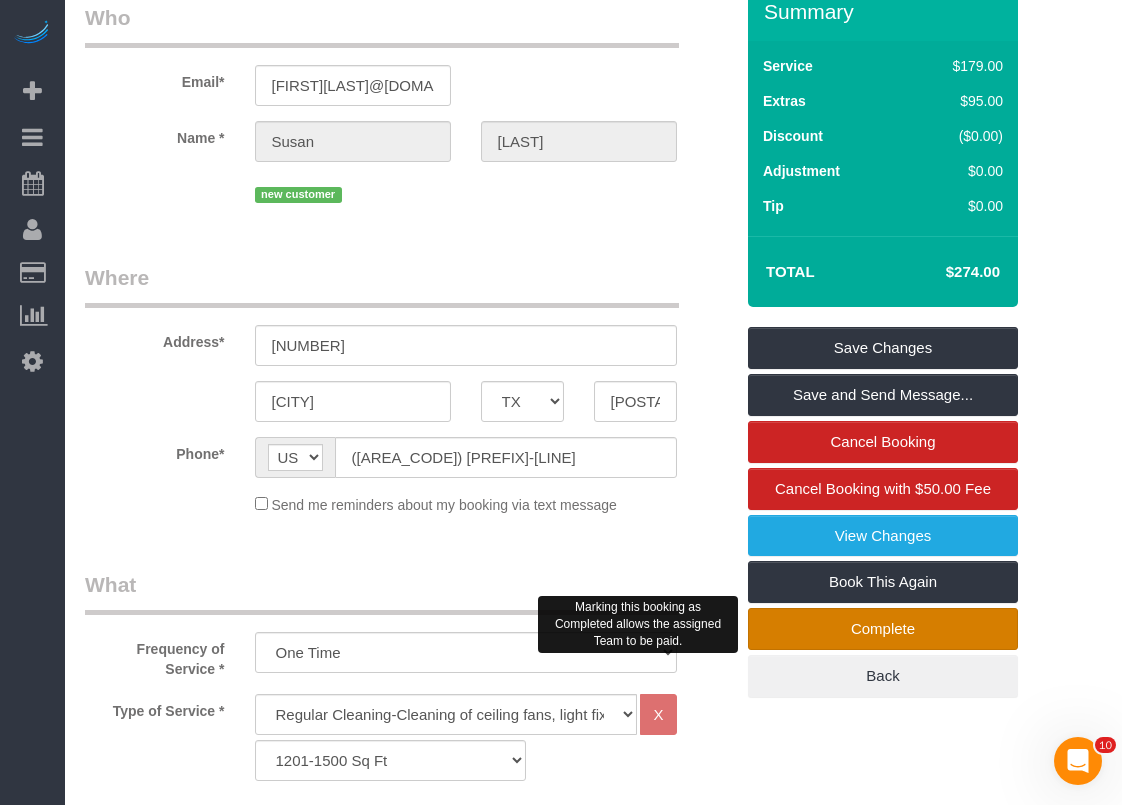 scroll, scrollTop: 100, scrollLeft: 0, axis: vertical 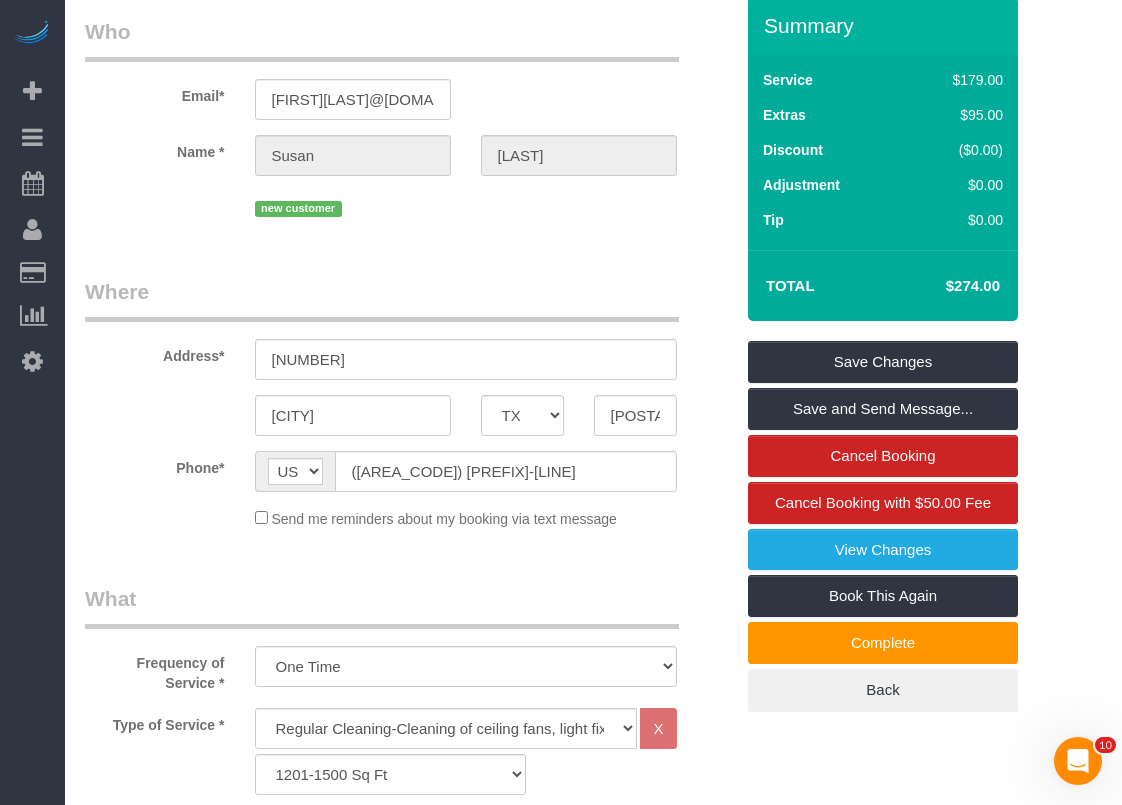 click on "[EMAIL]
Name *
[FIRST]
[LAST]
new customer
Where
Address*
[NUMBER] [STREET]
[CITY]
[STATE_ABBR]
[STATE_ABBR]
[STATE_ABBR]
[STATE_ABBR]
[STATE_ABBR]
[STATE_ABBR]
[STATE_ABBR]
[STATE_ABBR]
[STATE_ABBR]
[STATE_ABBR]
[STATE_ABBR]
[STATE_ABBR]
[STATE_ABBR]
[STATE_ABBR]
[STATE_ABBR]
[STATE_ABBR]
[STATE_ABBR]
[STATE_ABBR]
[STATE_ABBR]
[STATE_ABBR]
[STATE_ABBR]
[STATE_ABBR]
[STATE_ABBR]
[STATE_ABBR]
[STATE_ABBR]
[STATE_ABBR]" at bounding box center [409, 1368] 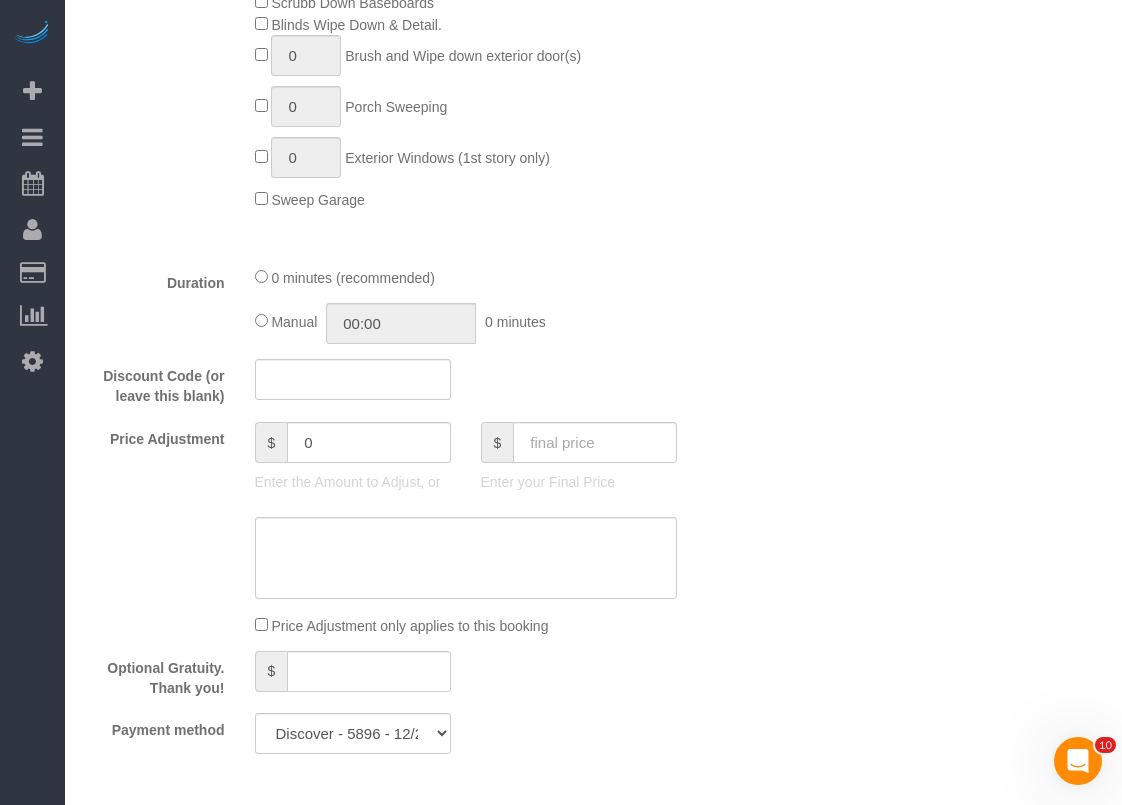 scroll, scrollTop: 1100, scrollLeft: 0, axis: vertical 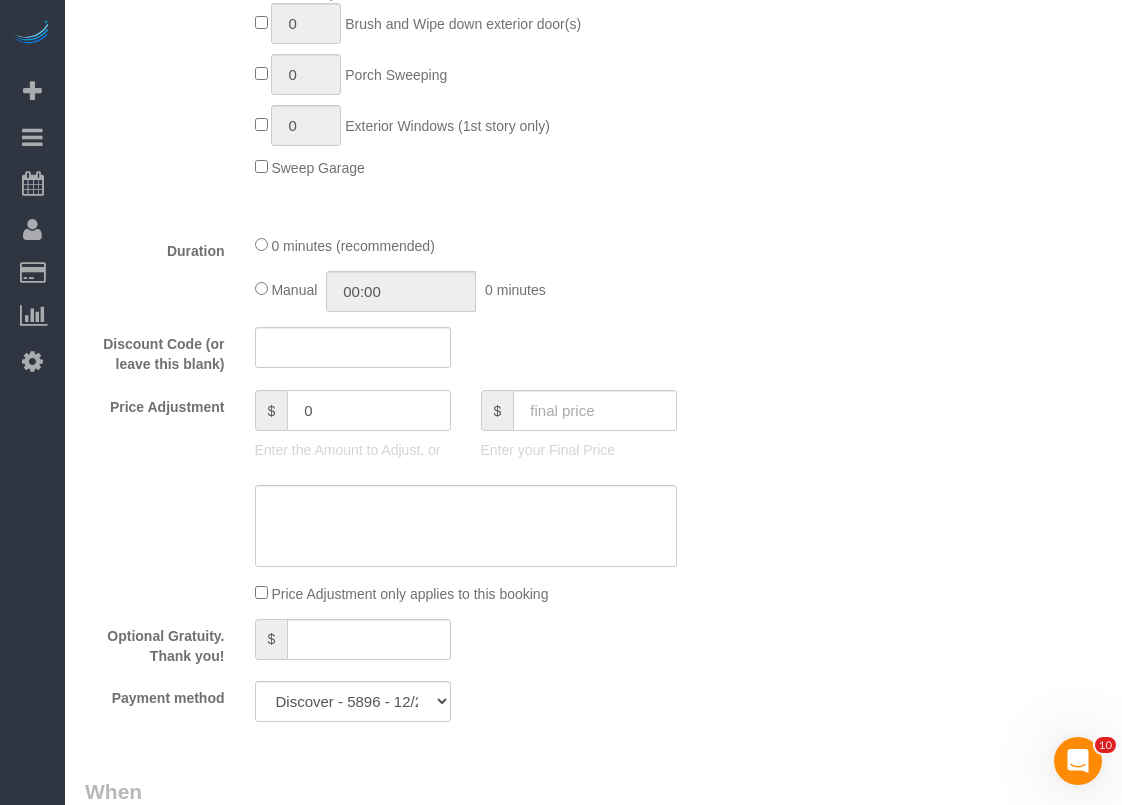 drag, startPoint x: 406, startPoint y: 417, endPoint x: 214, endPoint y: 380, distance: 195.53261 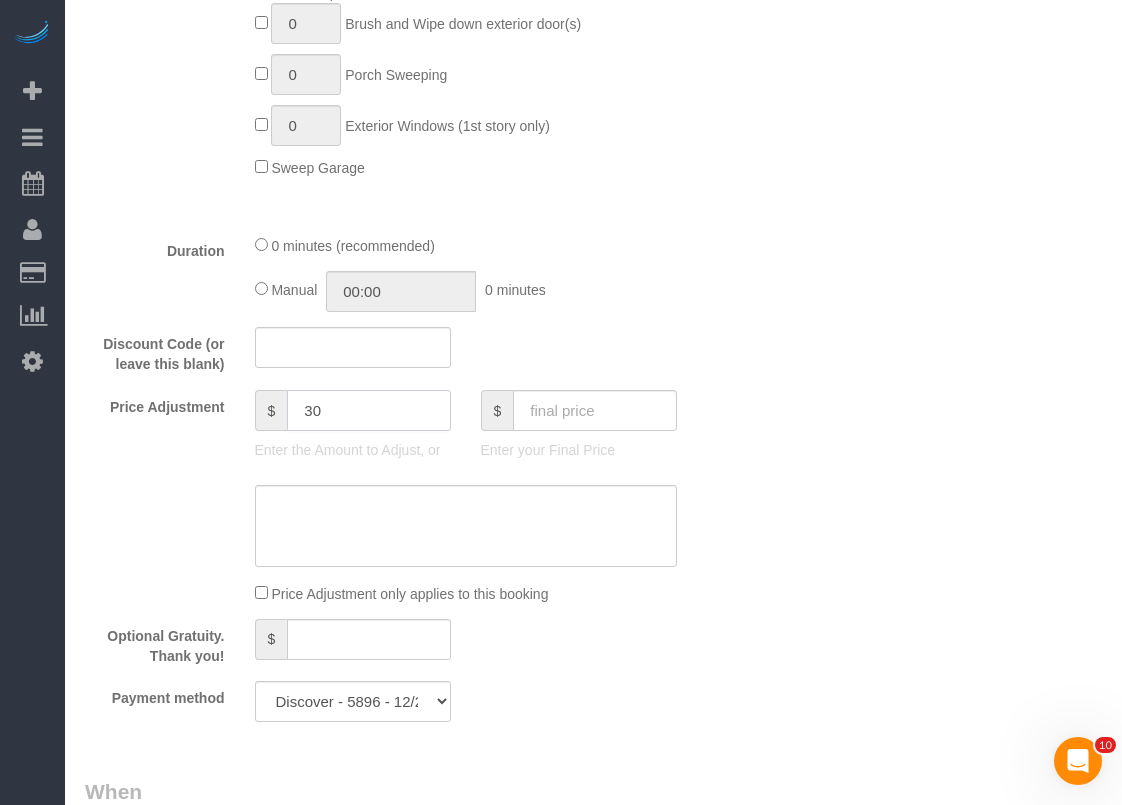 type on "30" 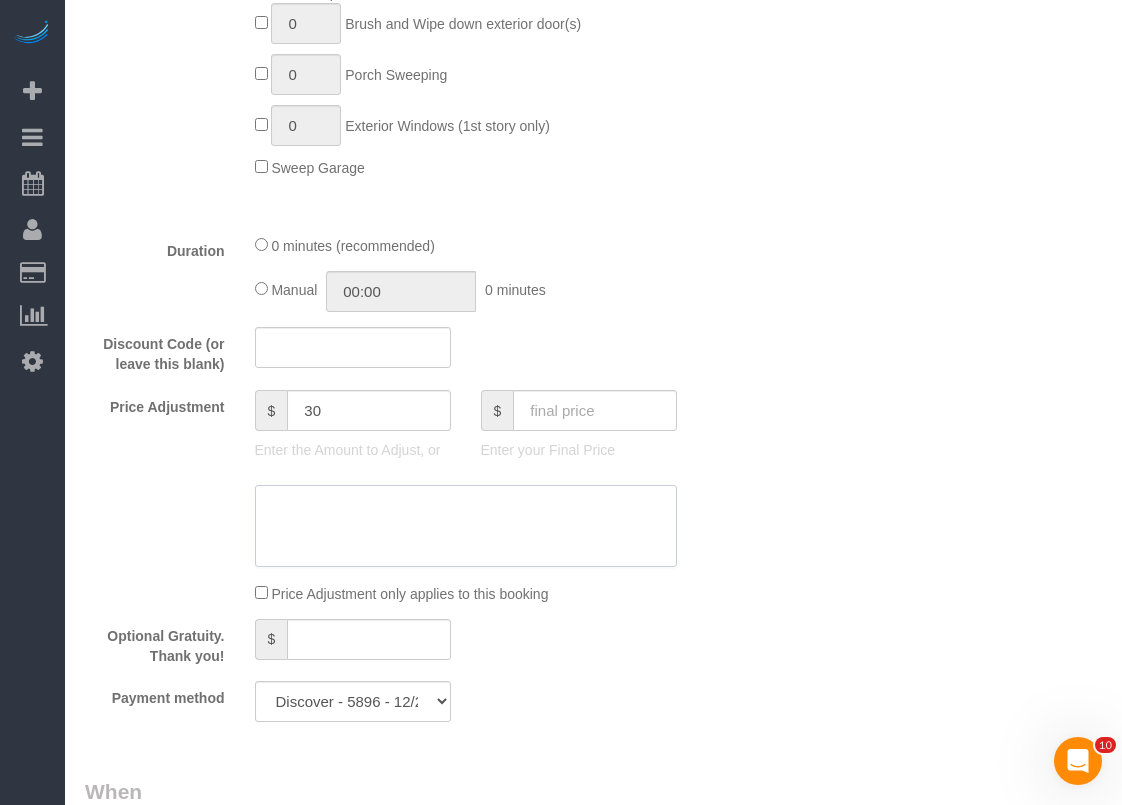 click 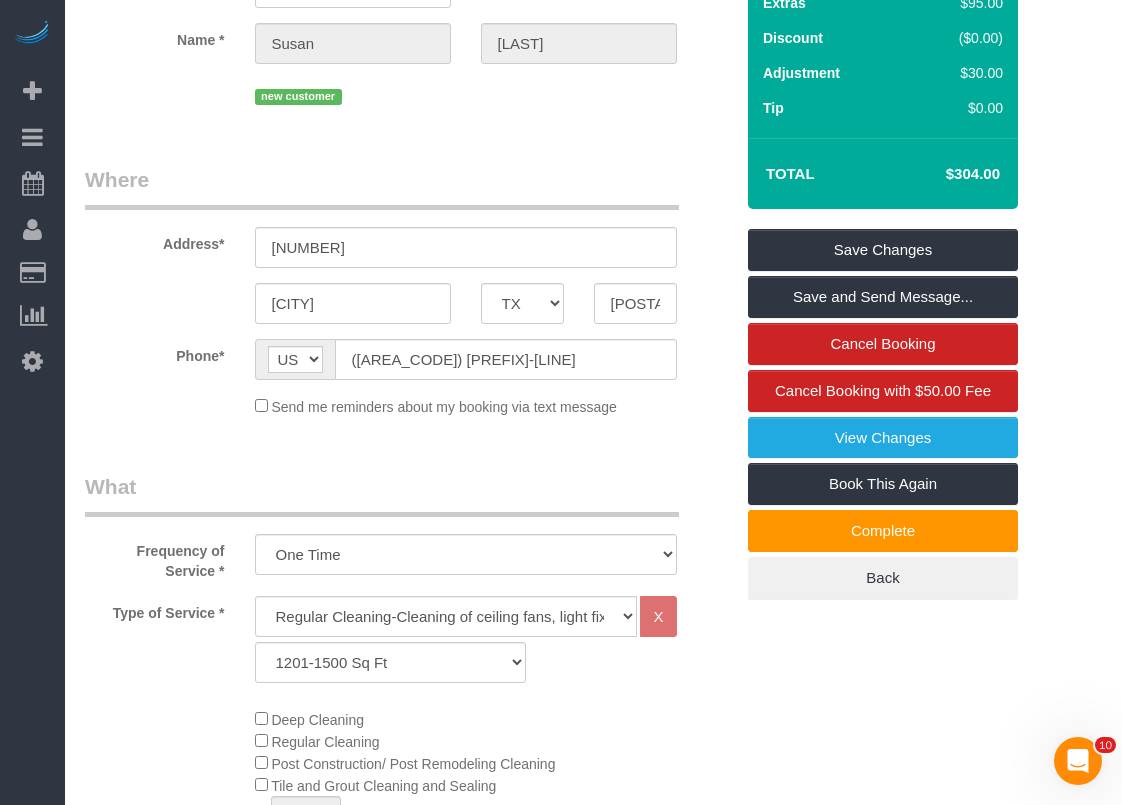 scroll, scrollTop: 100, scrollLeft: 0, axis: vertical 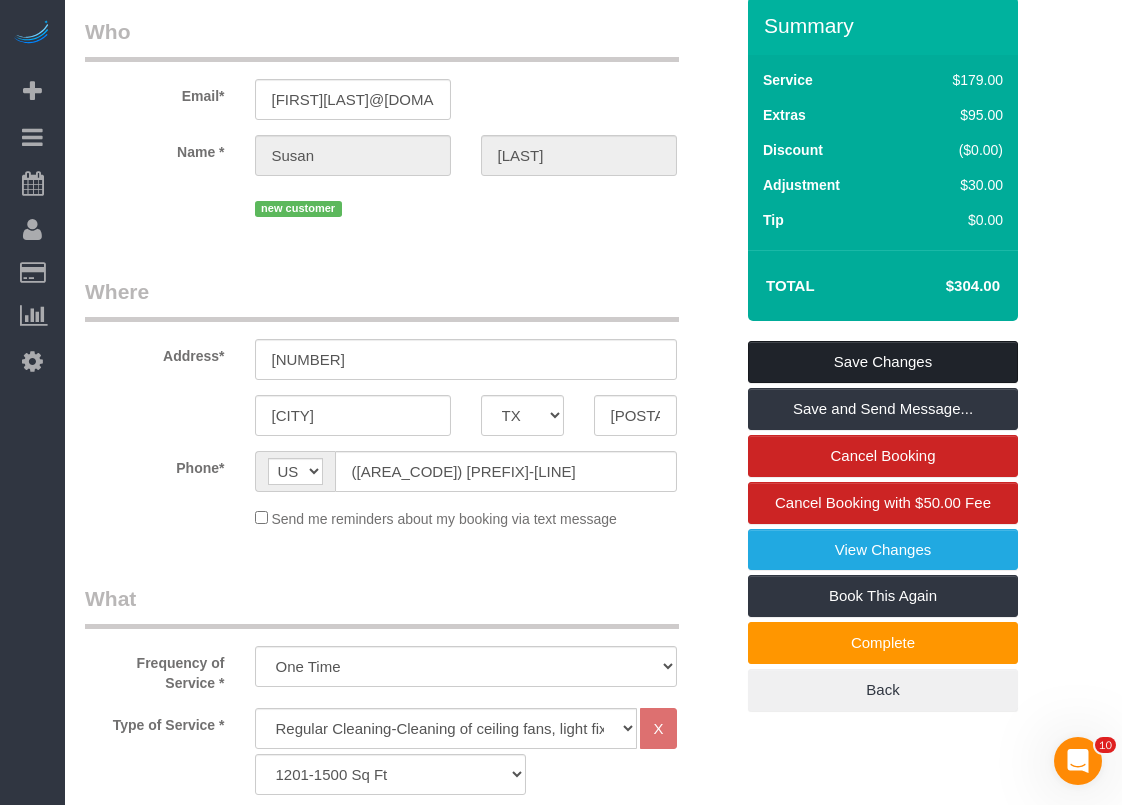 type on "$30 more for deep clean" 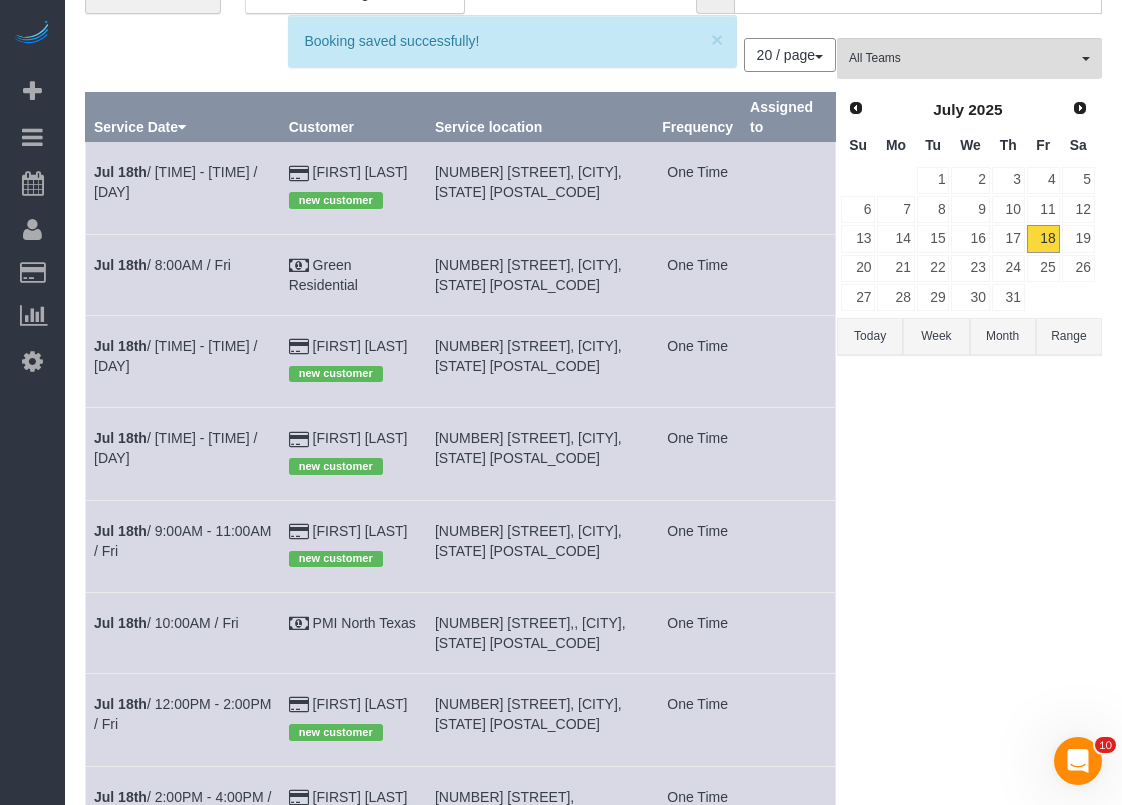 scroll, scrollTop: 0, scrollLeft: 0, axis: both 